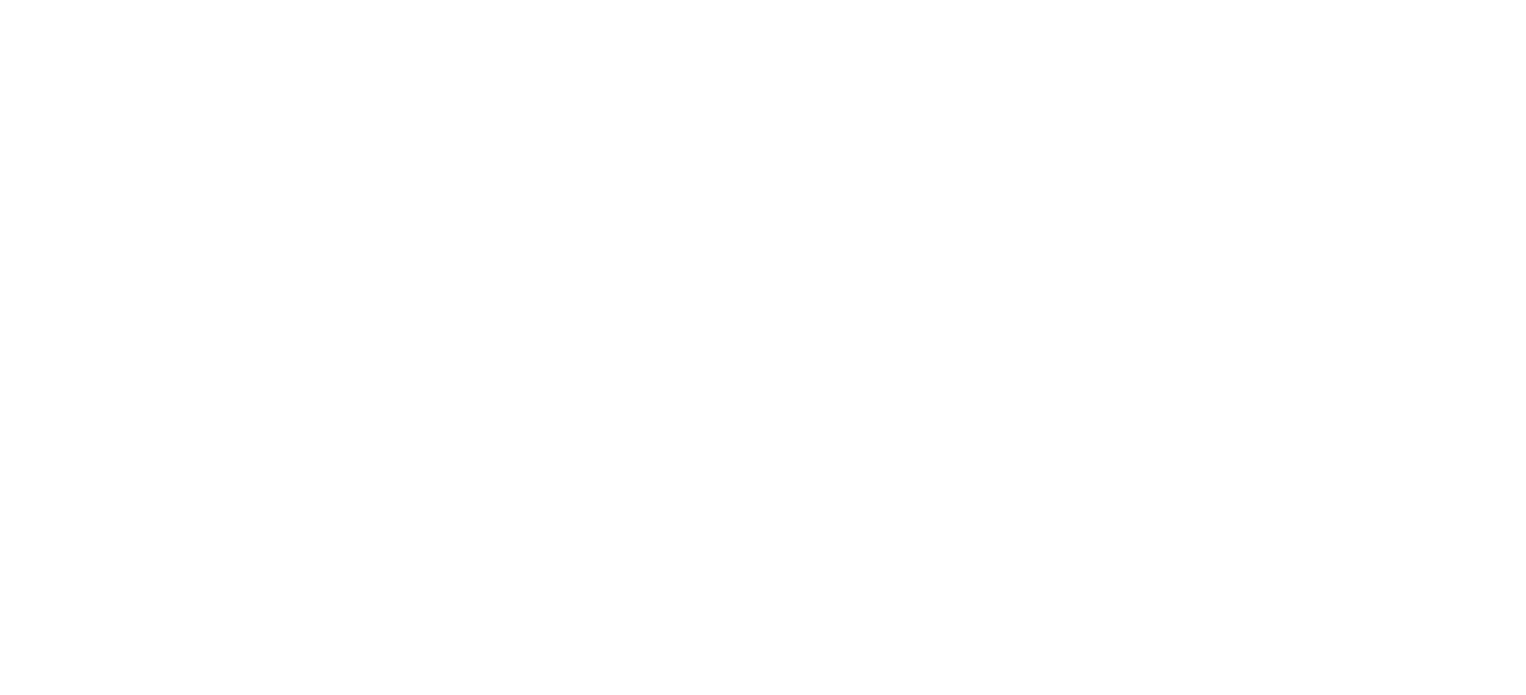 scroll, scrollTop: 0, scrollLeft: 0, axis: both 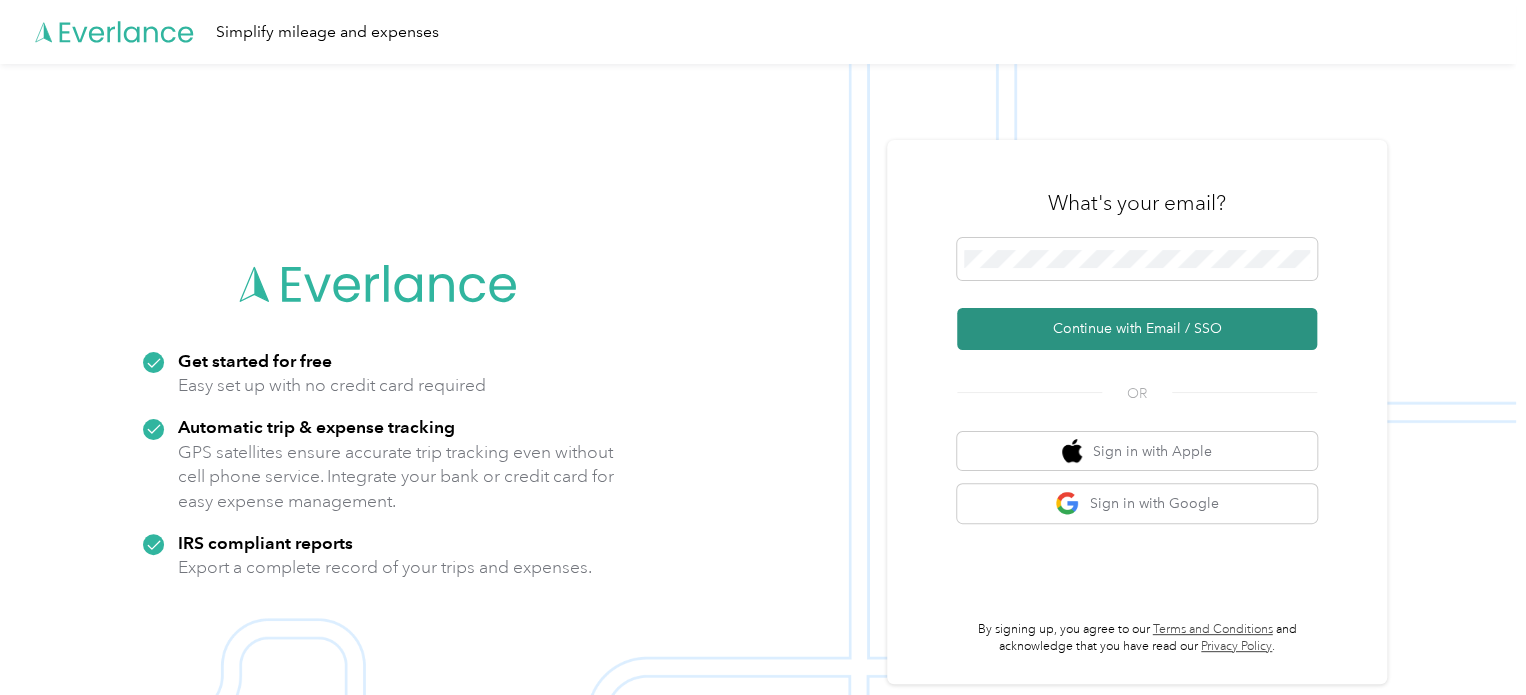 click on "Continue with Email / SSO" at bounding box center (1137, 329) 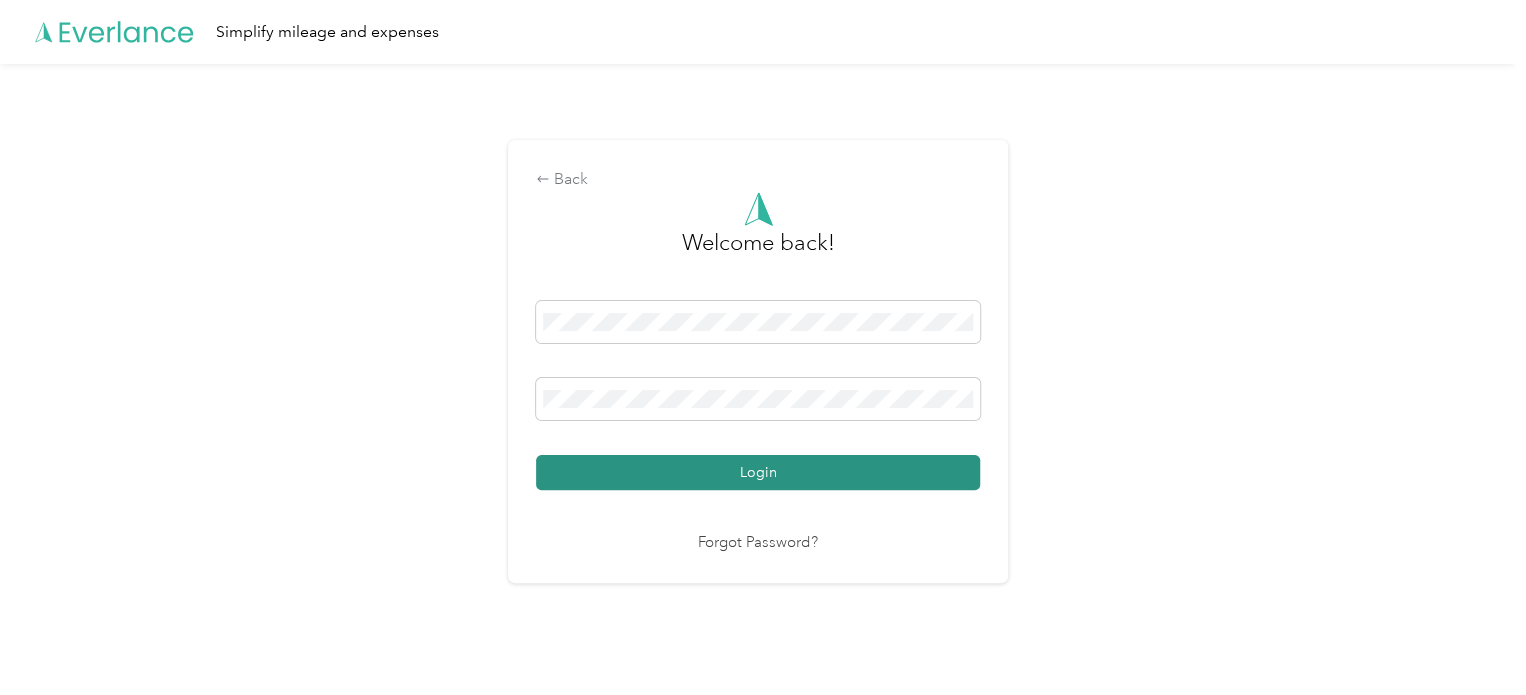 click on "Login" at bounding box center [758, 472] 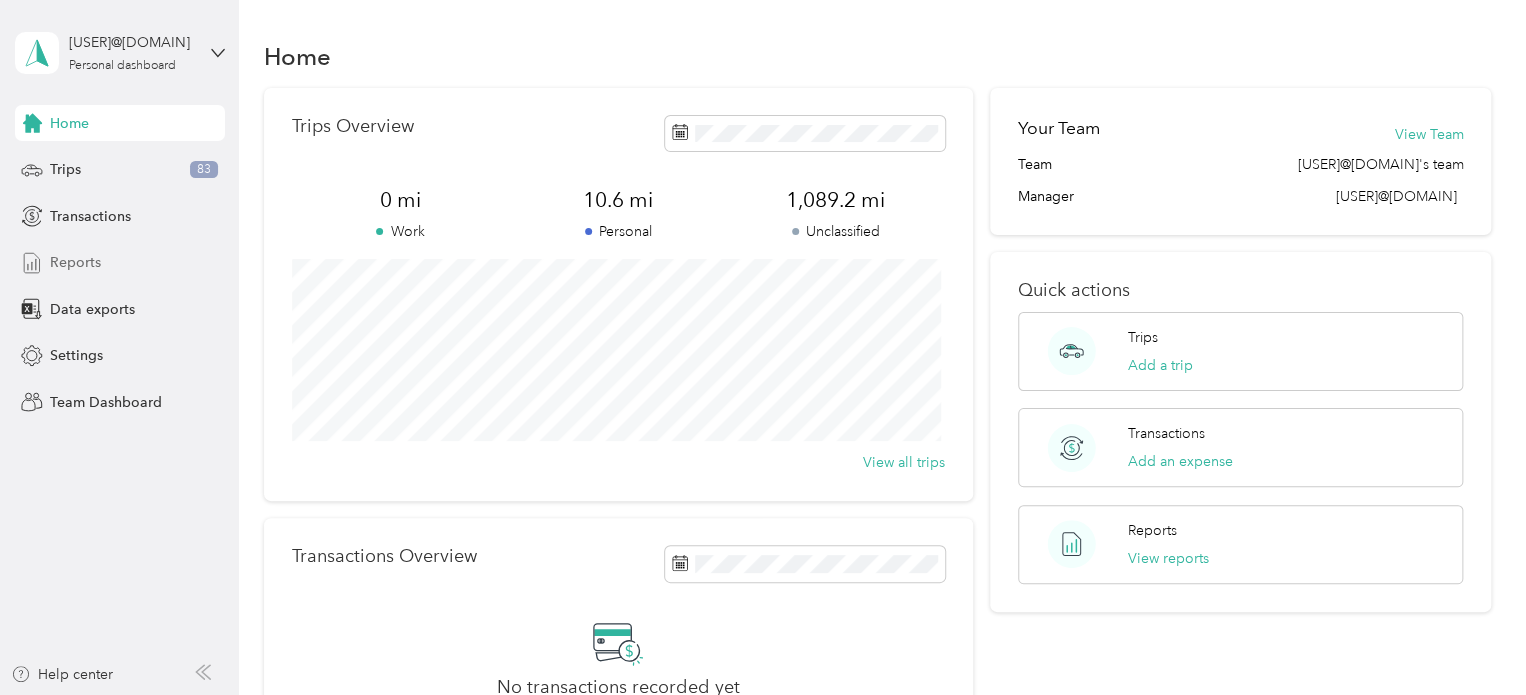click on "Reports" at bounding box center [75, 262] 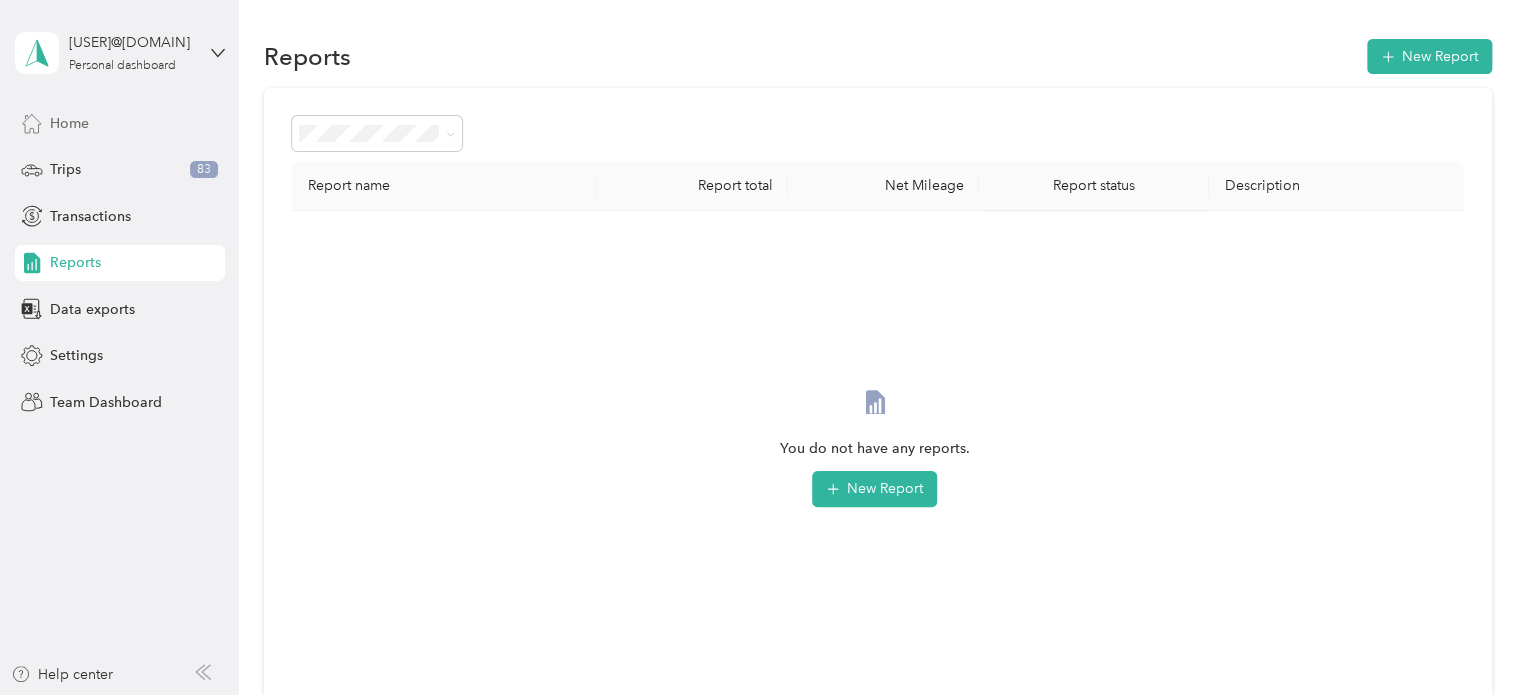click on "Home" at bounding box center [69, 123] 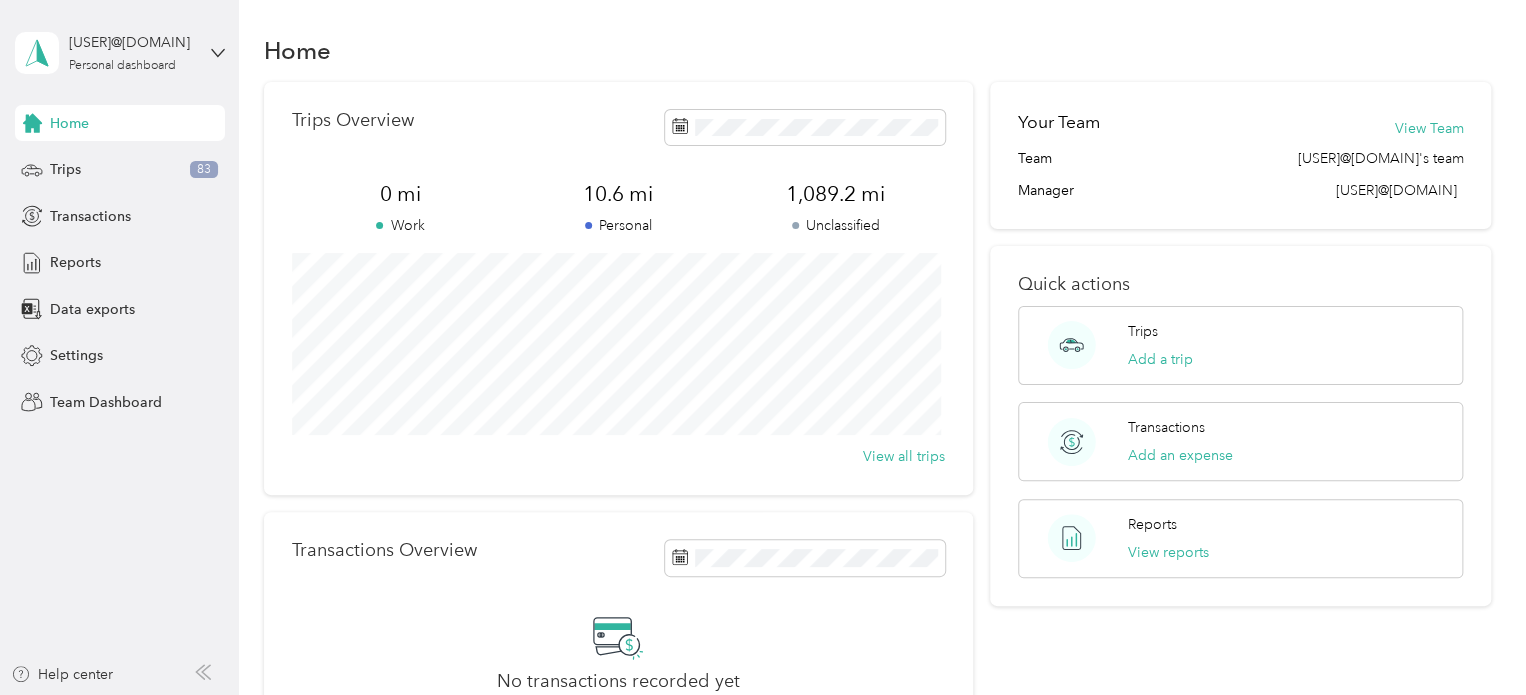 scroll, scrollTop: 0, scrollLeft: 0, axis: both 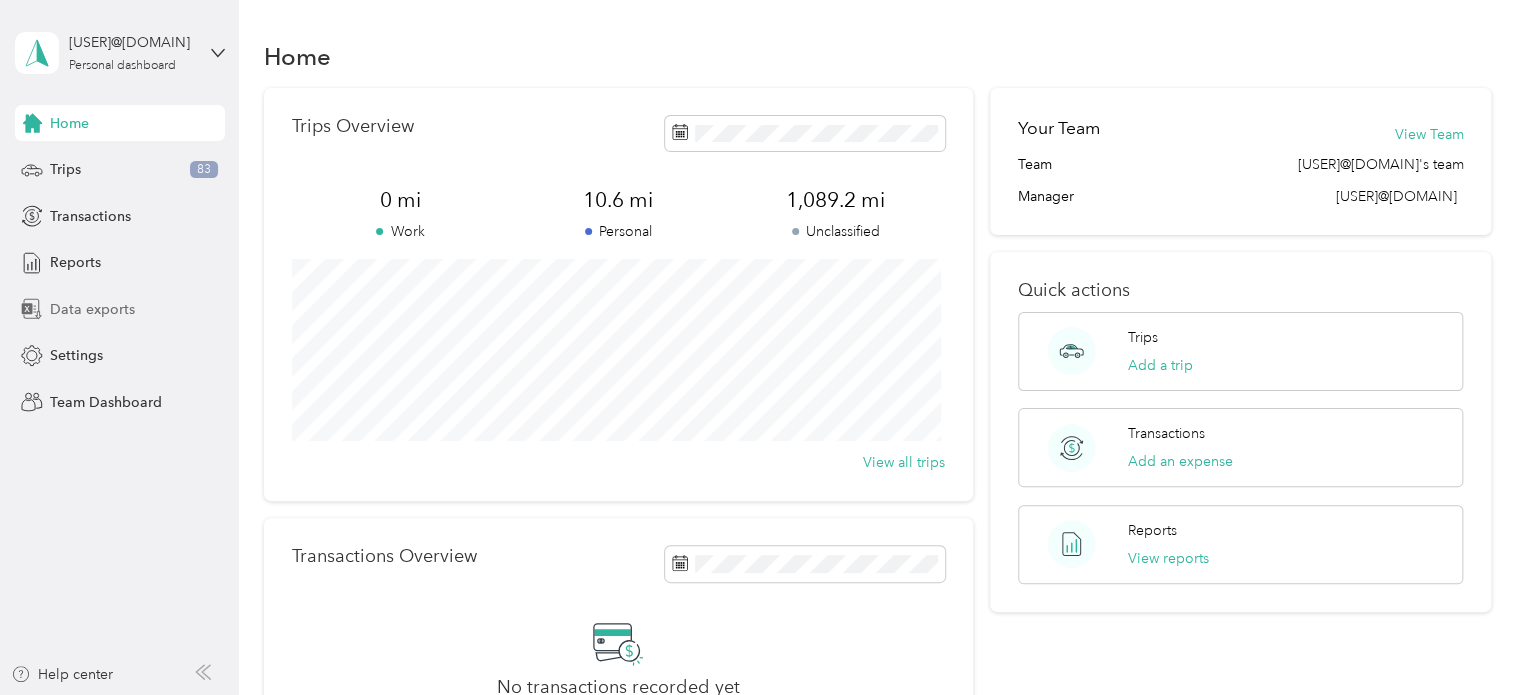 click on "Data exports" at bounding box center (92, 309) 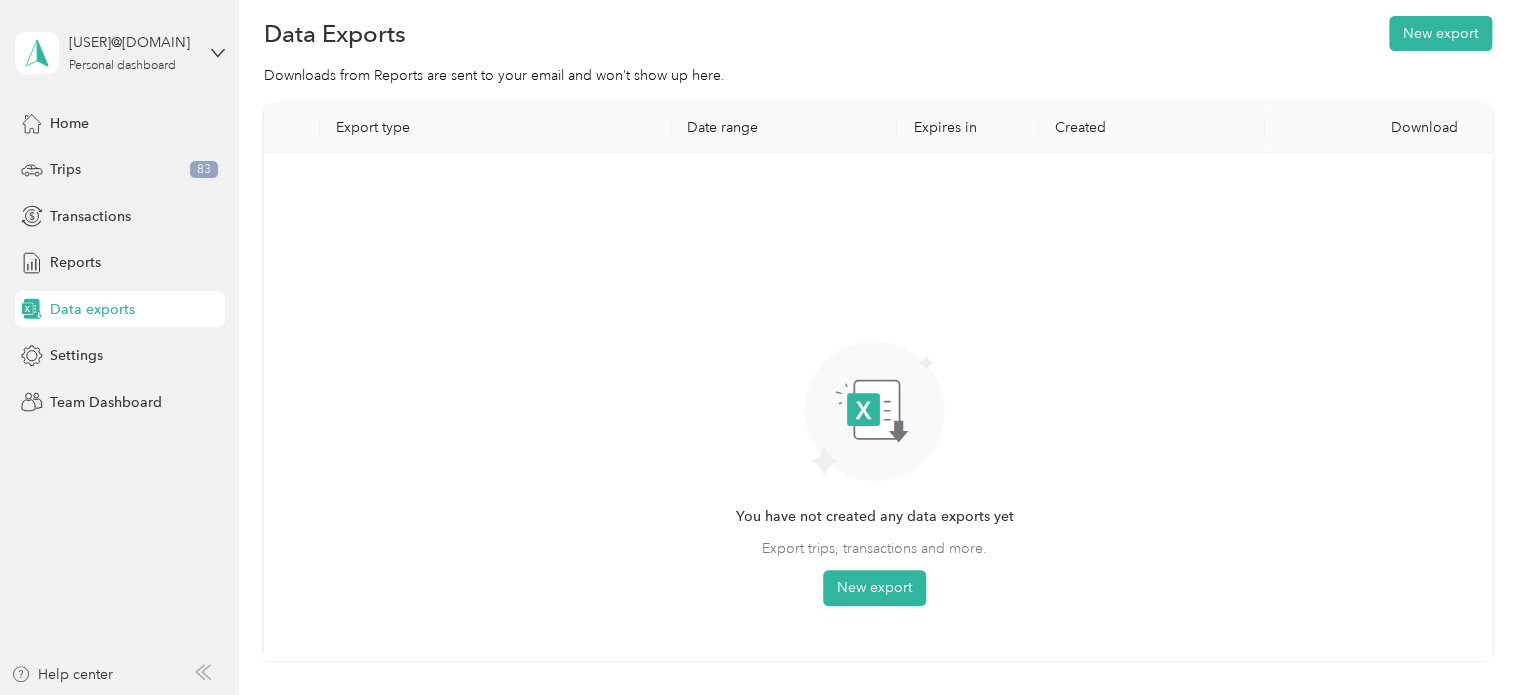 scroll, scrollTop: 0, scrollLeft: 0, axis: both 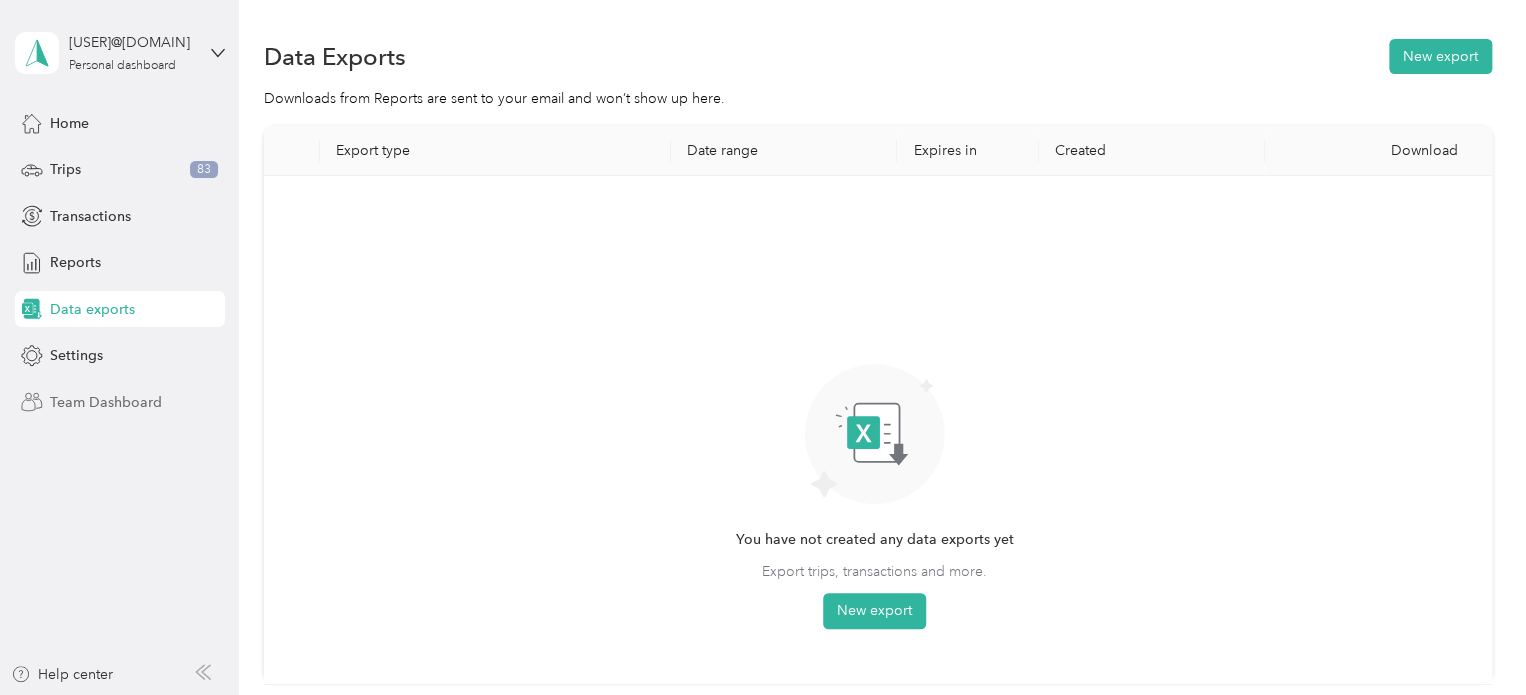 click on "Team Dashboard" at bounding box center [106, 402] 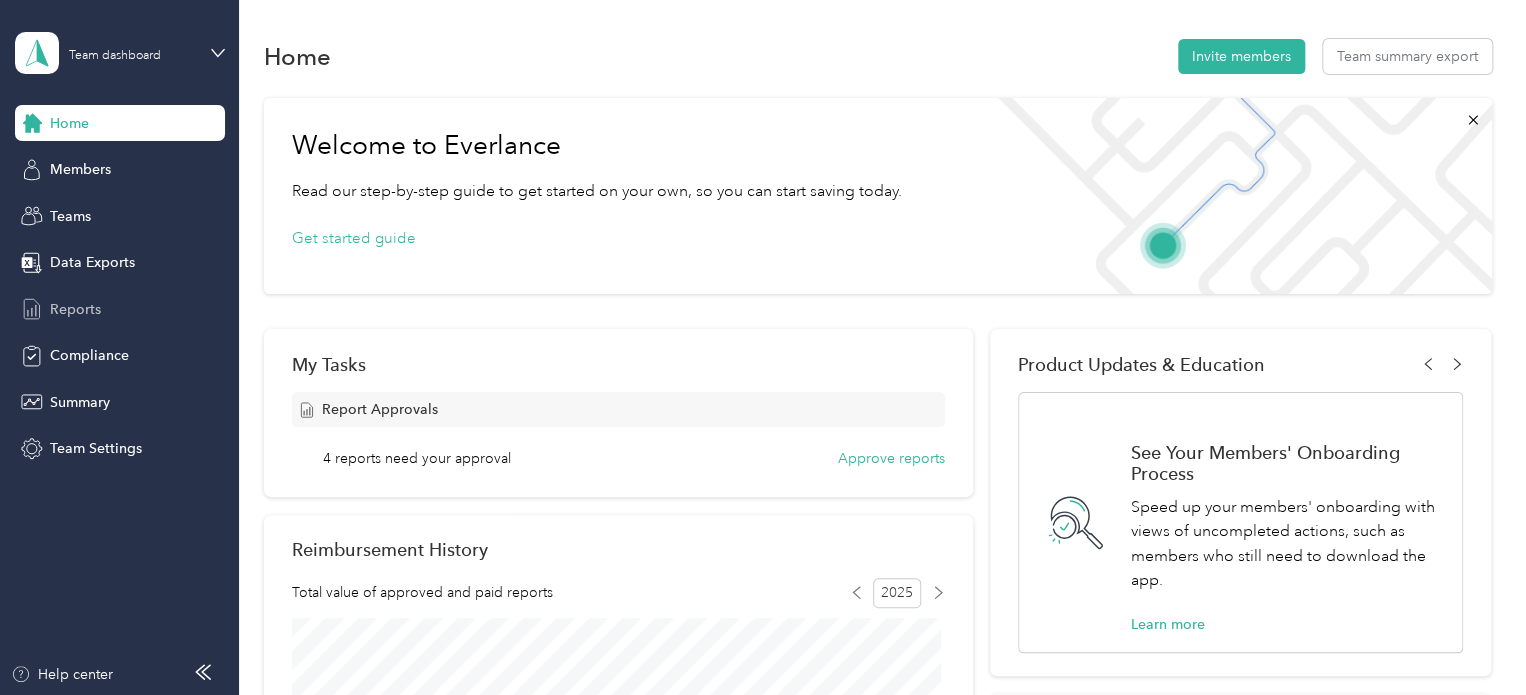 click on "Reports" at bounding box center (75, 309) 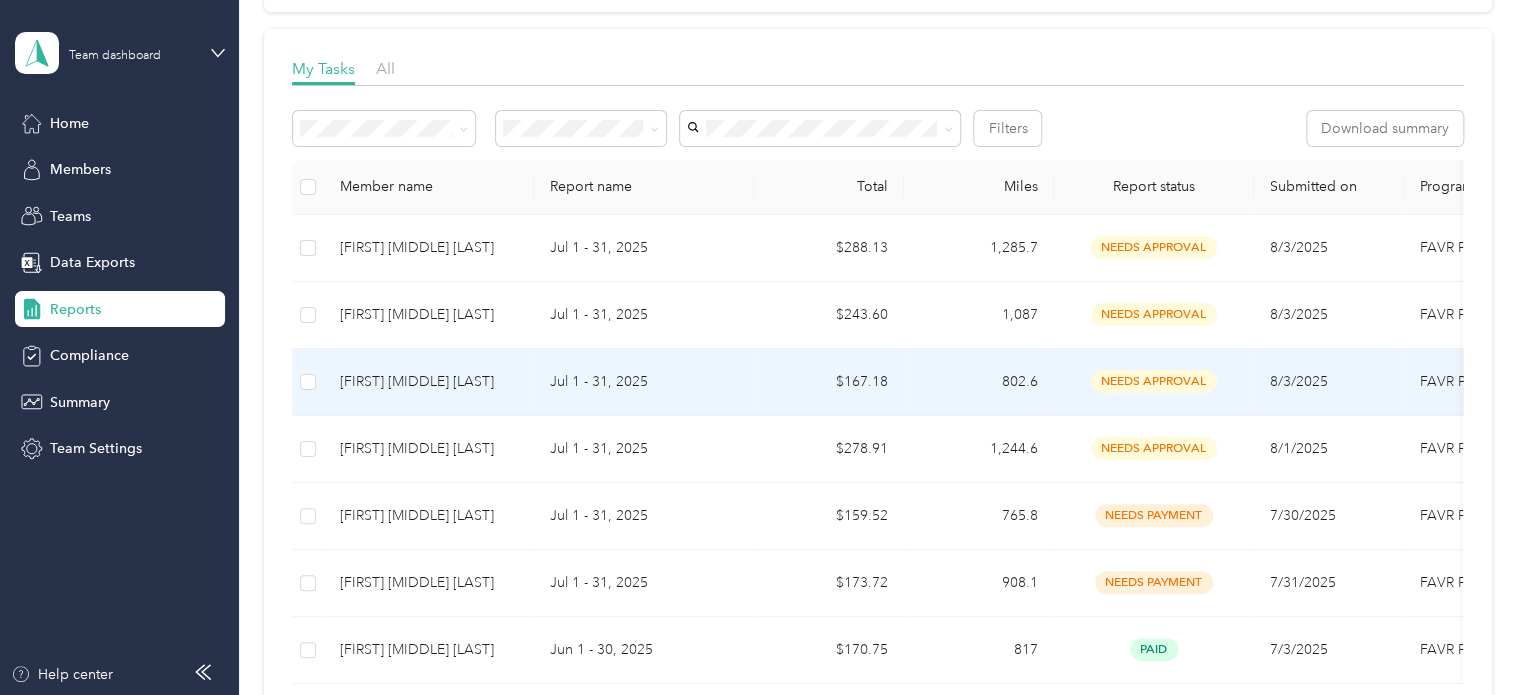 scroll, scrollTop: 361, scrollLeft: 0, axis: vertical 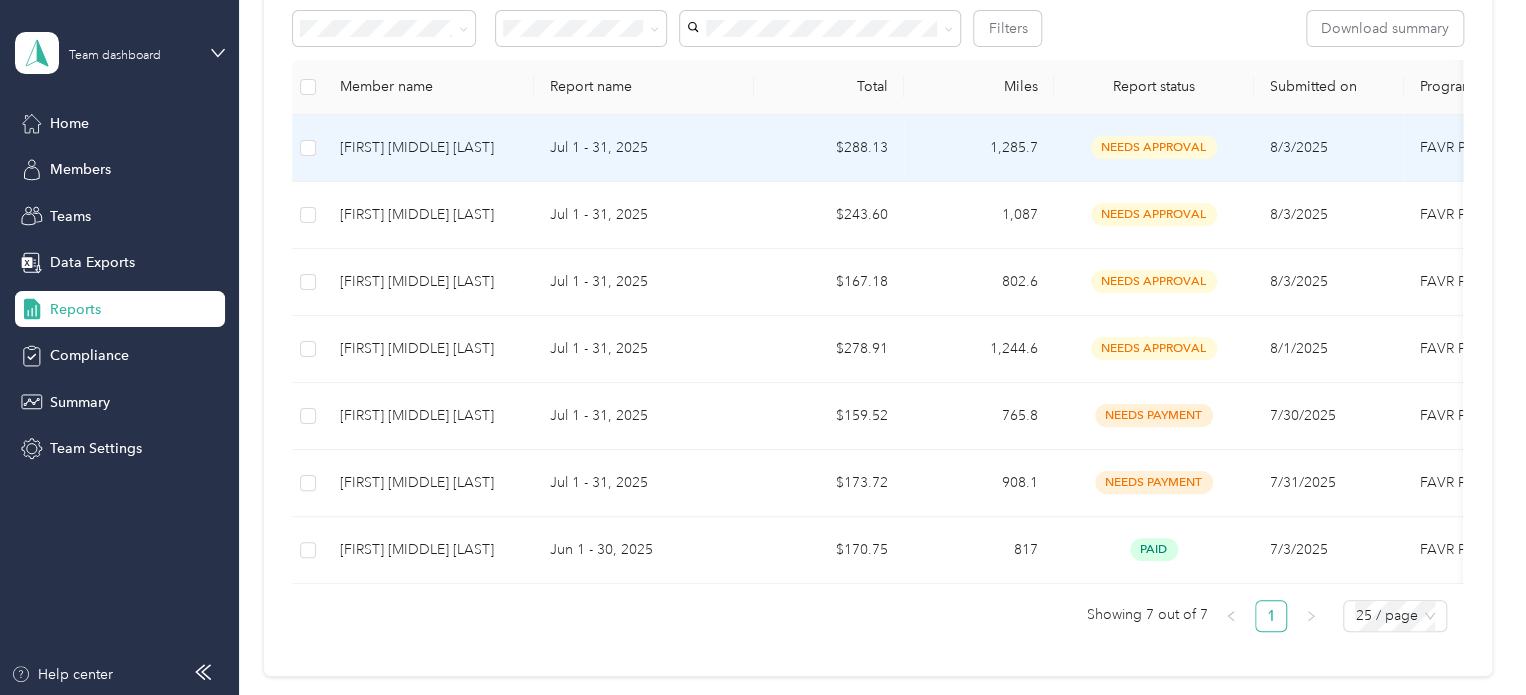 click on "$288.13" at bounding box center [829, 148] 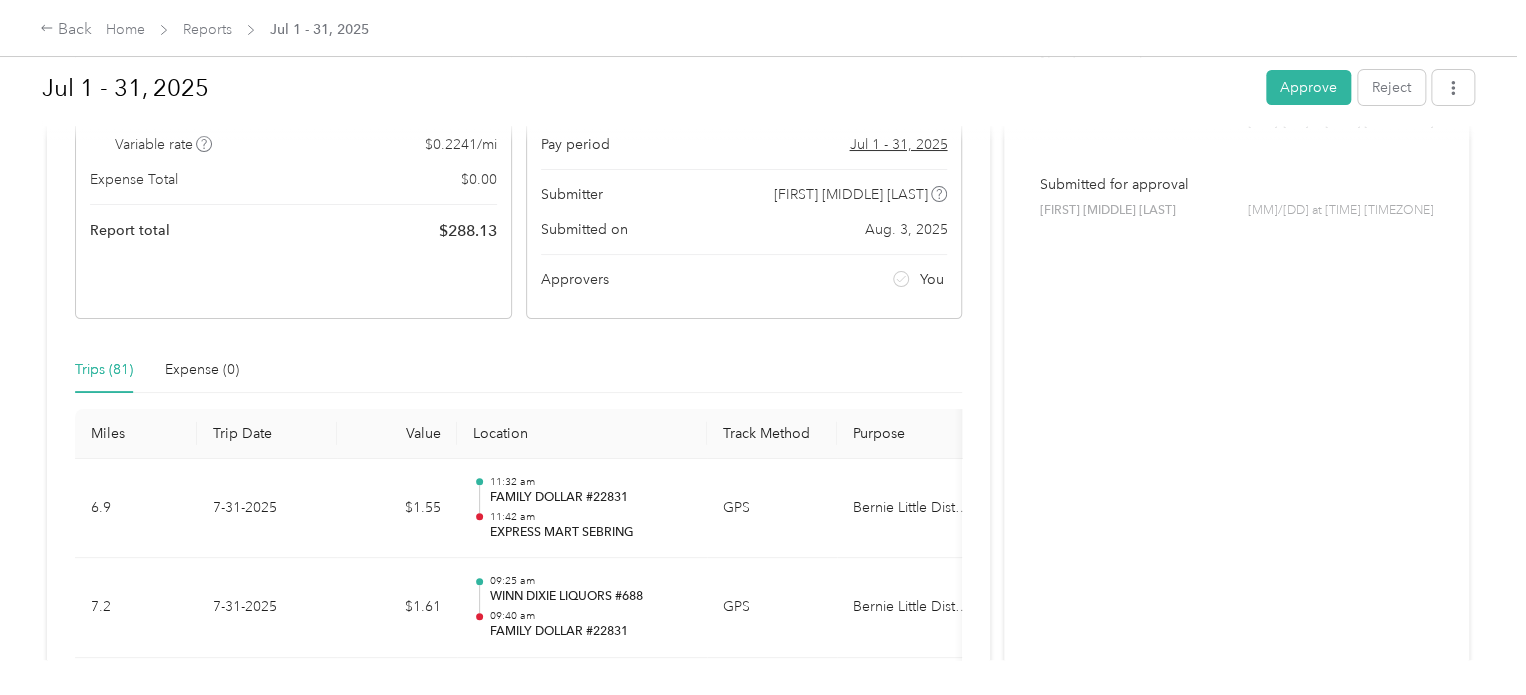 scroll, scrollTop: 300, scrollLeft: 0, axis: vertical 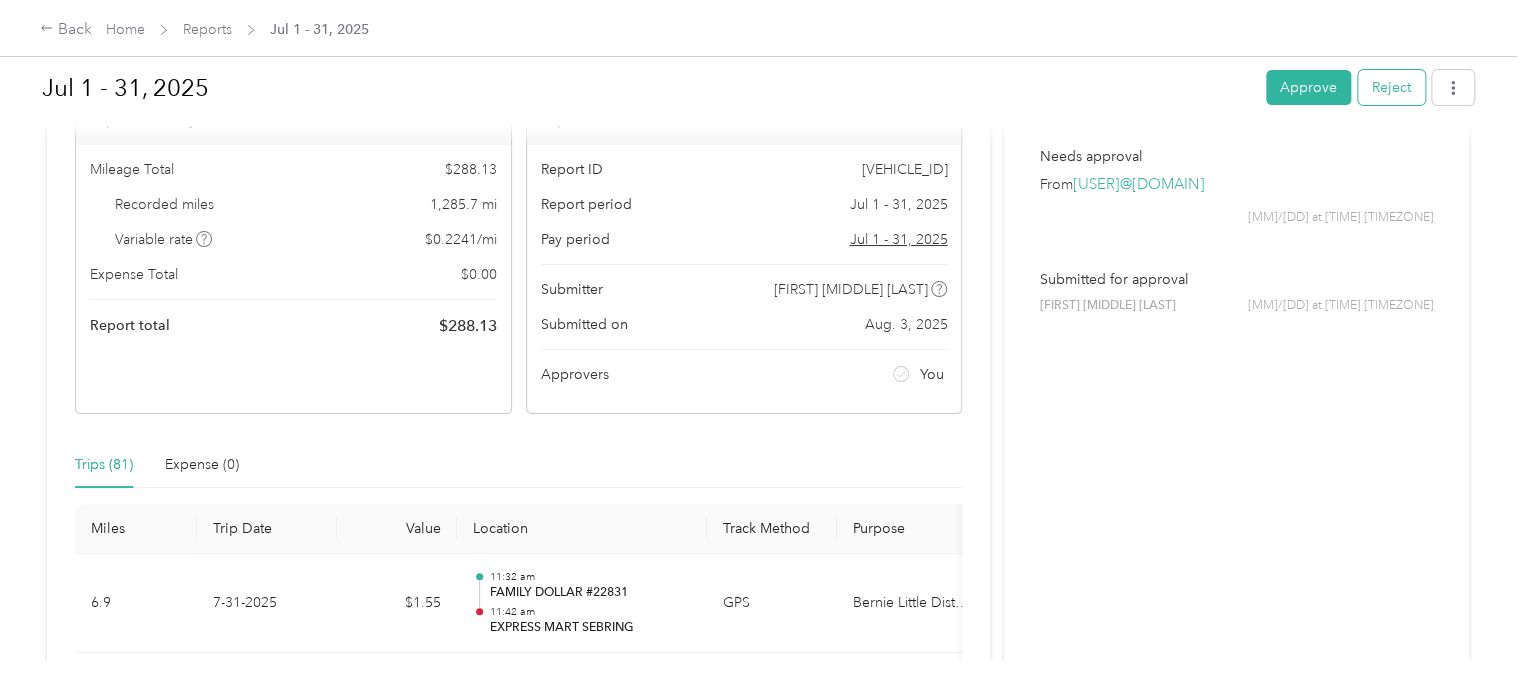 click on "Reject" at bounding box center (1391, 87) 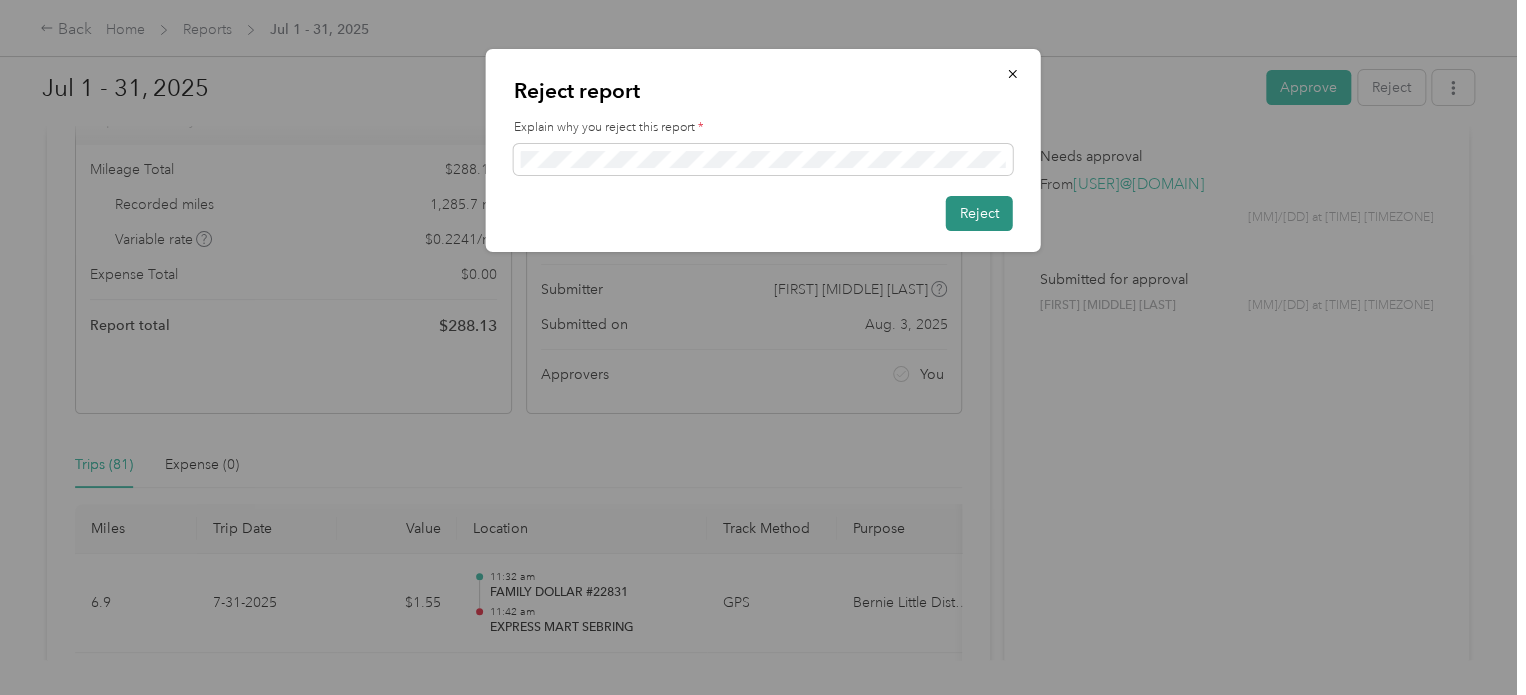 click on "Reject" at bounding box center (979, 213) 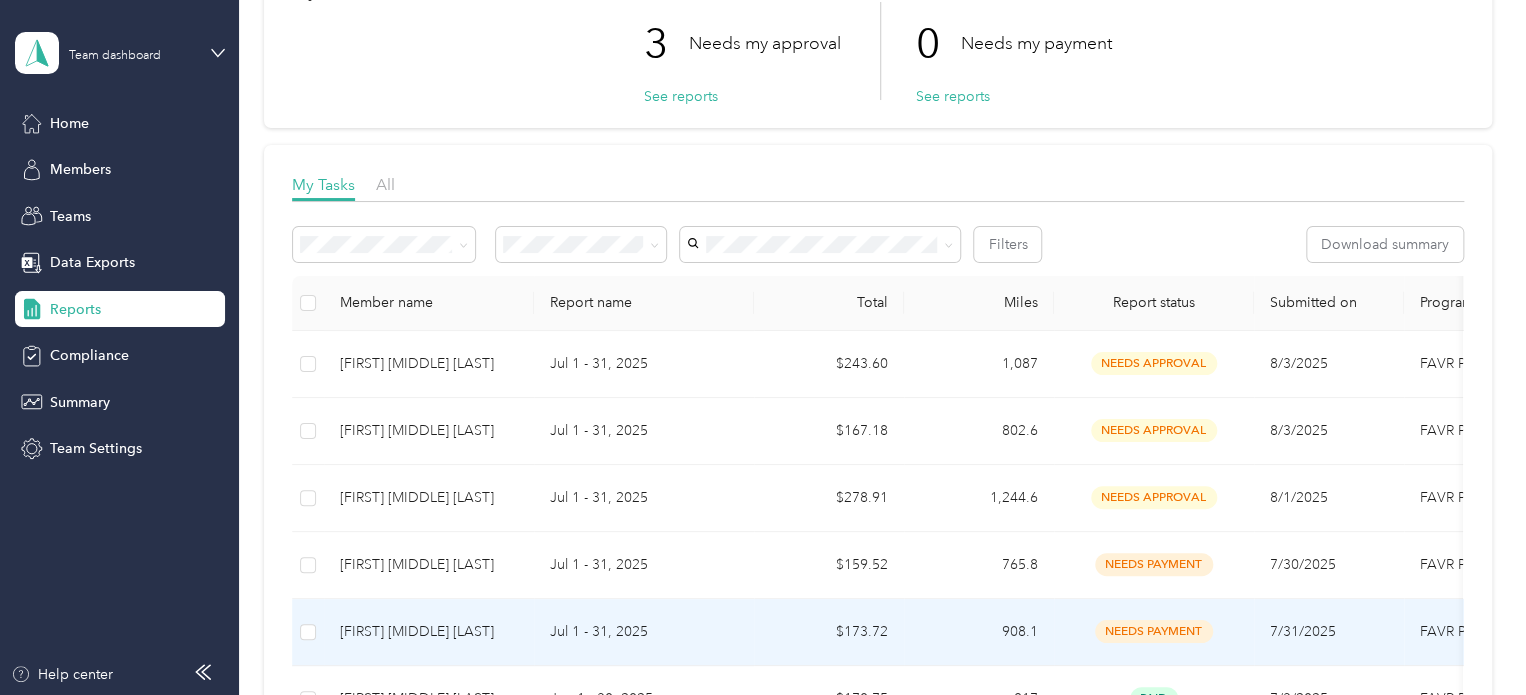 scroll, scrollTop: 100, scrollLeft: 0, axis: vertical 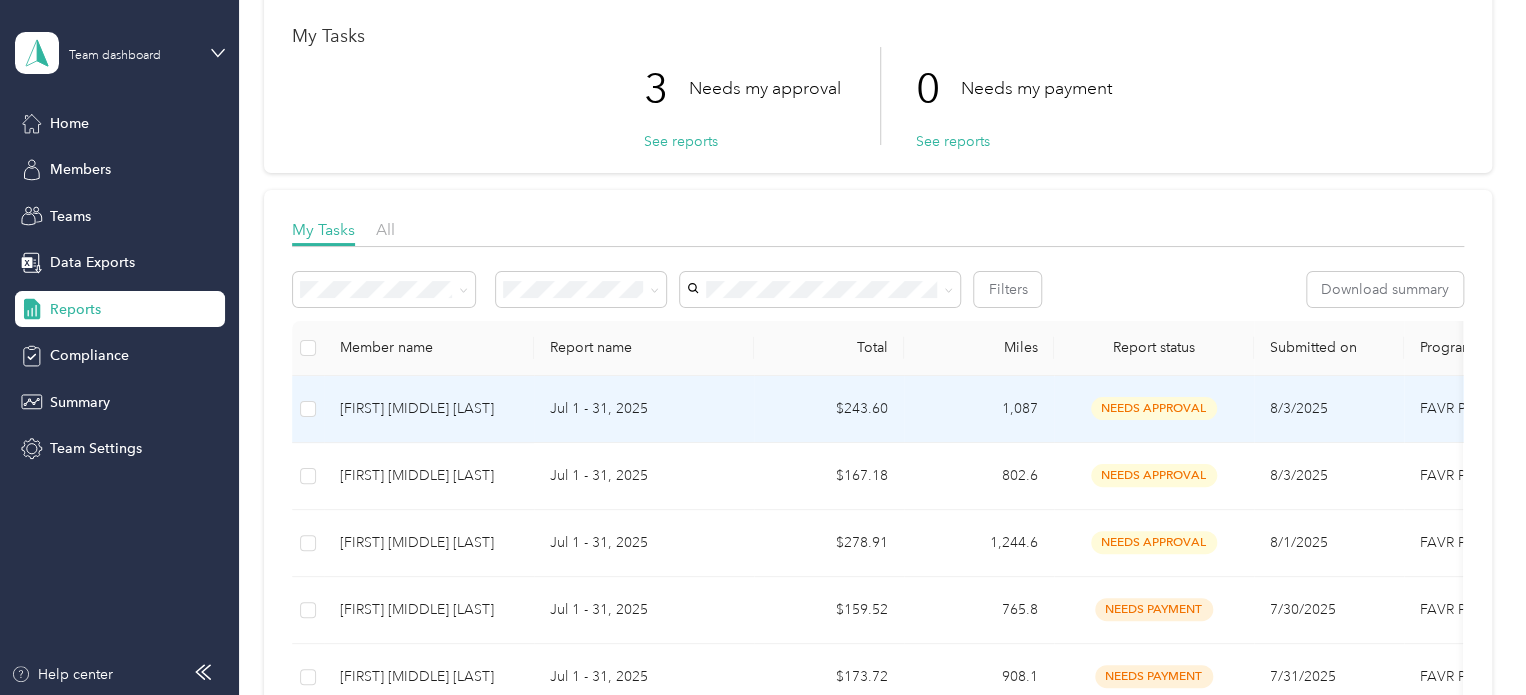 click on "[FIRST] [MIDDLE] [LAST]" at bounding box center (429, 409) 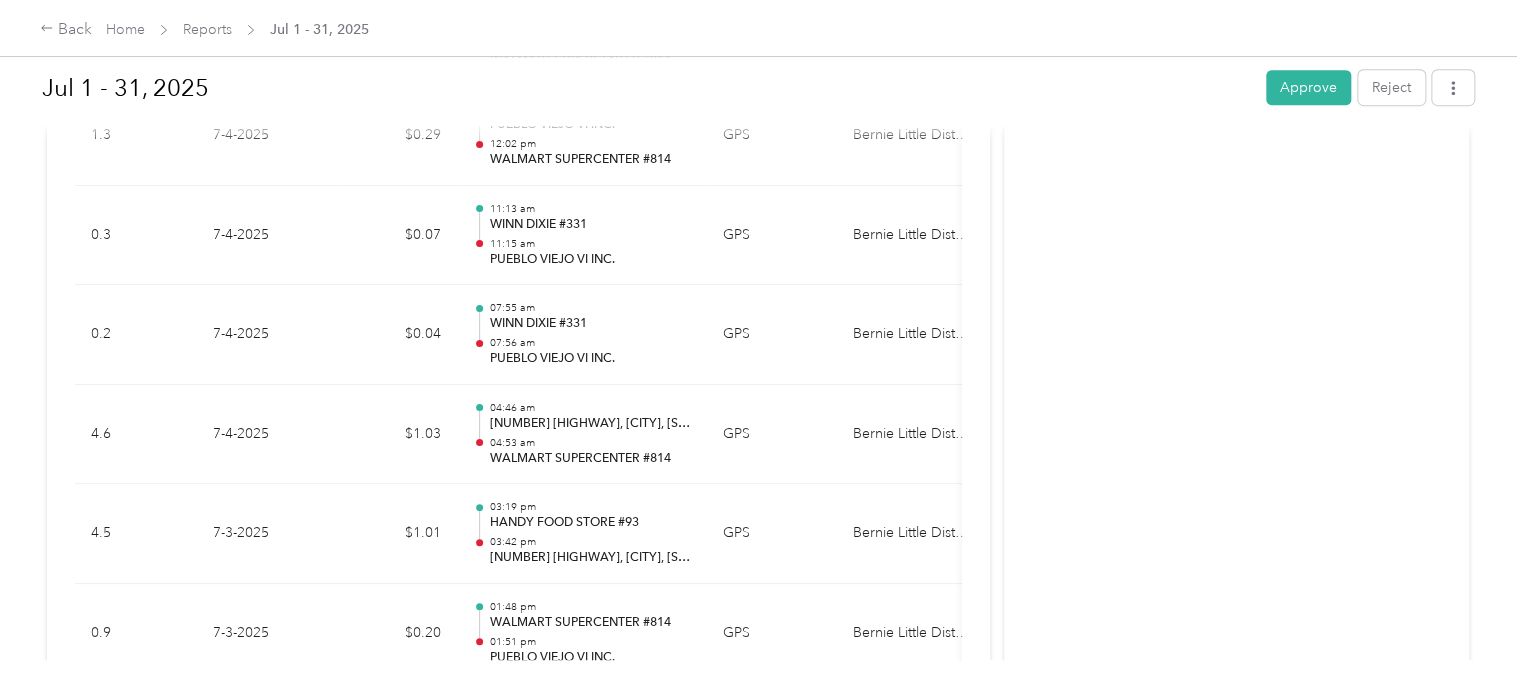 scroll, scrollTop: 7849, scrollLeft: 0, axis: vertical 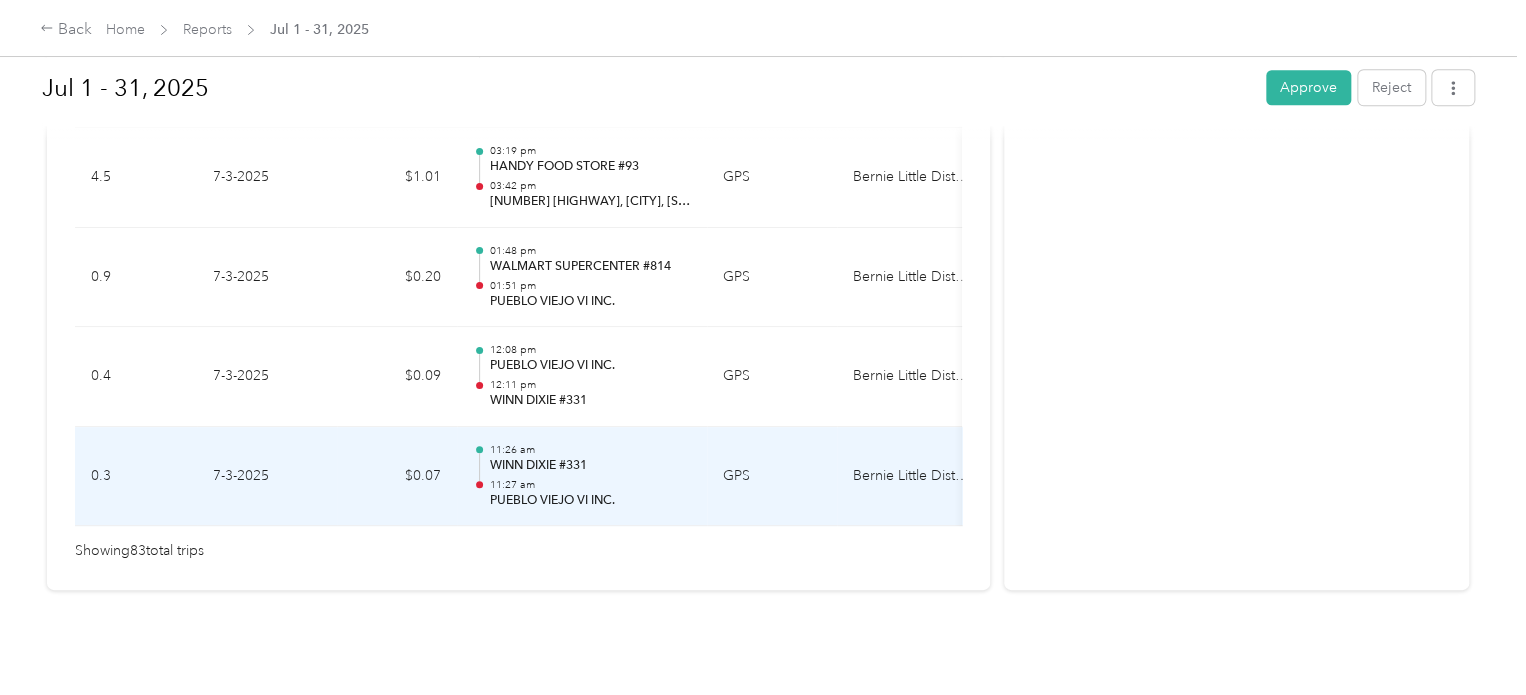 click on "[TIME] [BRAND] [NUMBER] [TIME] [BRAND]" at bounding box center (582, 476) 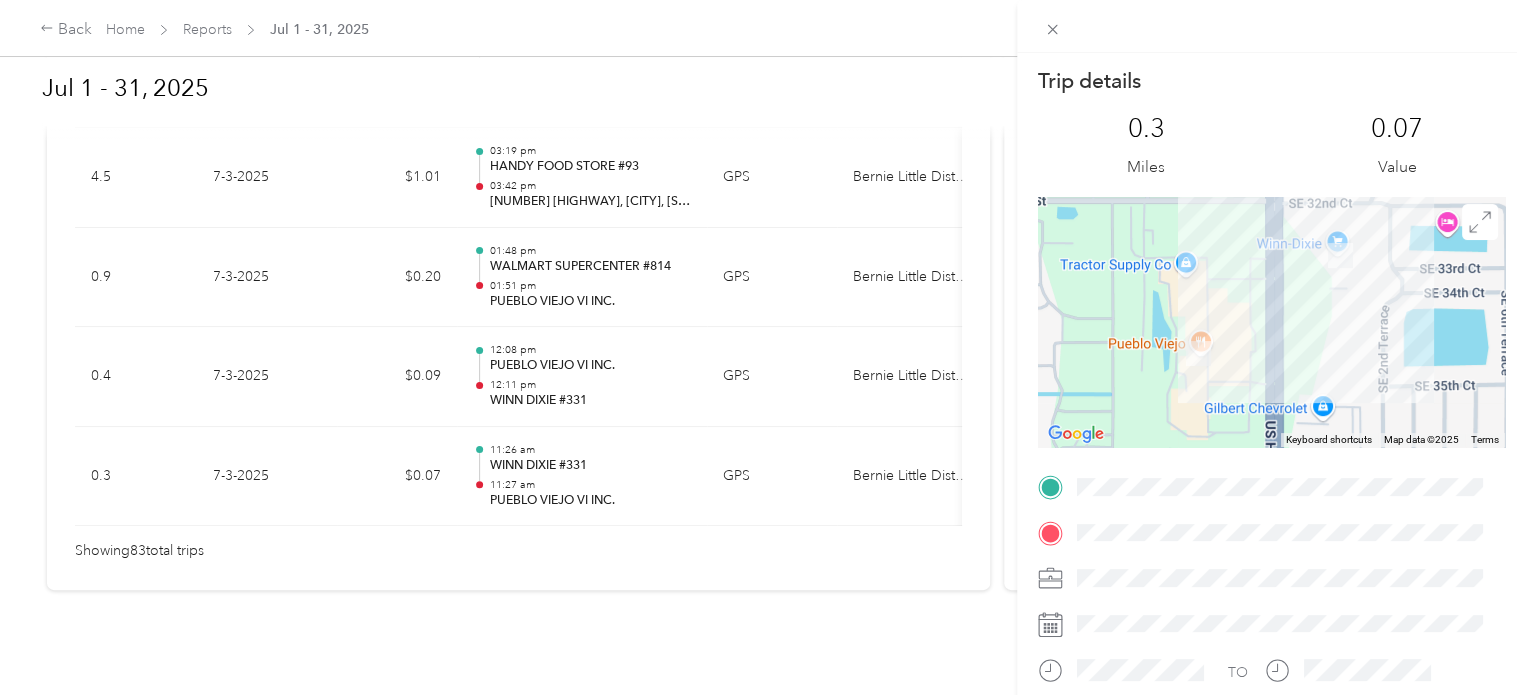 click on "Trip details This trip cannot be edited because it is either under review, approved, or paid. Contact your Team Manager to edit it. 0.3 Miles 0.07 Value  To navigate the map with touch gestures double-tap and hold your finger on the map, then drag the map. ← Move left → Move right ↑ Move up ↓ Move down + Zoom in - Zoom out Home Jump left by 75% End Jump right by 75% Page Up Jump up by 75% Page Down Jump down by 75% Keyboard shortcuts Map Data Map data ©2025 Map data ©2025 100 m  Click to toggle between metric and imperial units Terms Report a map error TO" at bounding box center (763, 347) 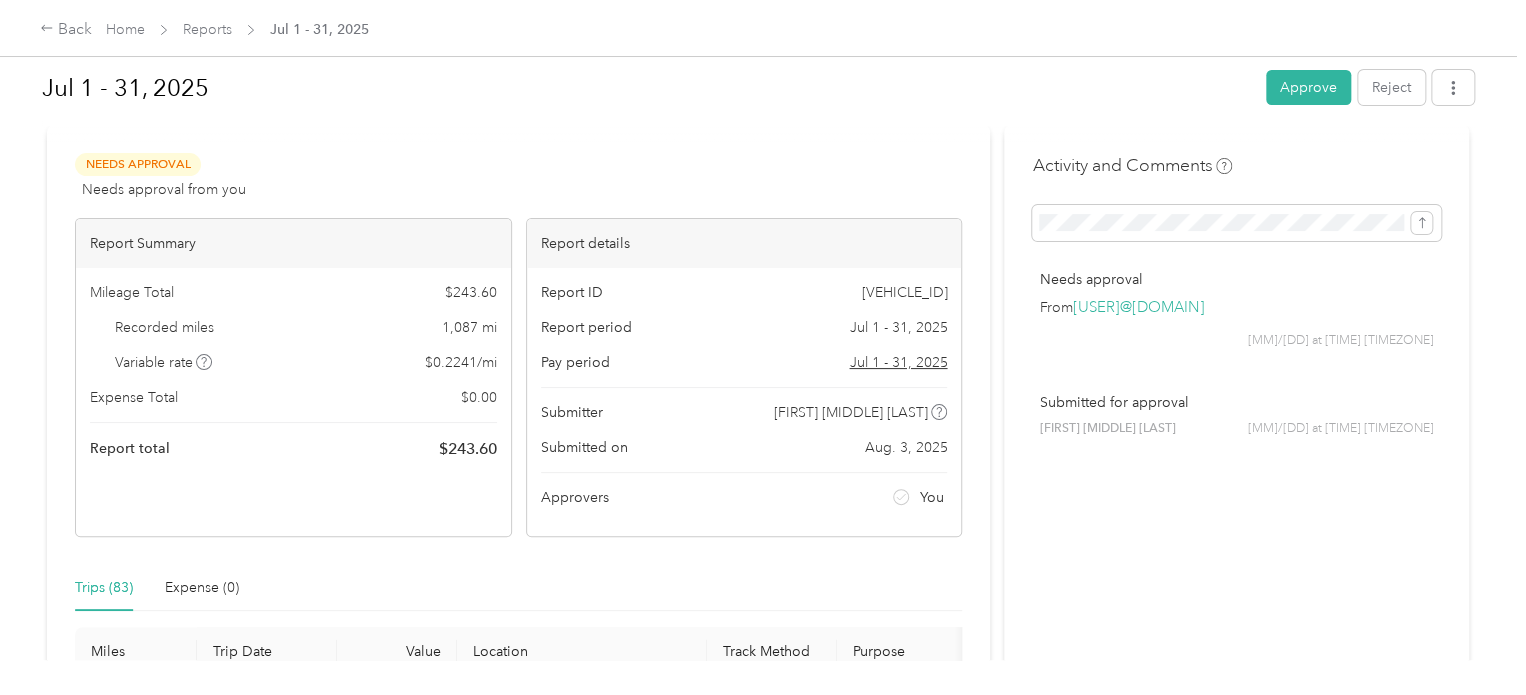 scroll, scrollTop: 0, scrollLeft: 0, axis: both 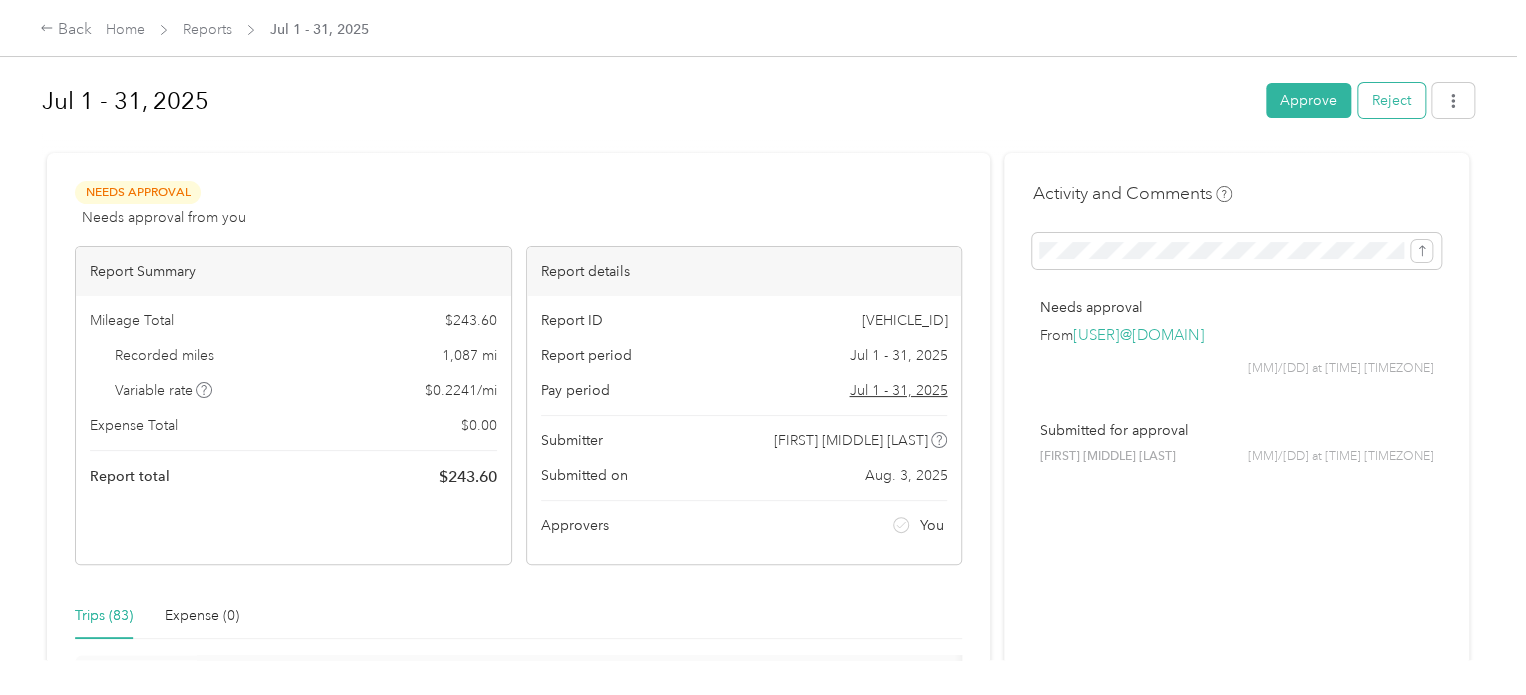 click on "Reject" at bounding box center (1391, 100) 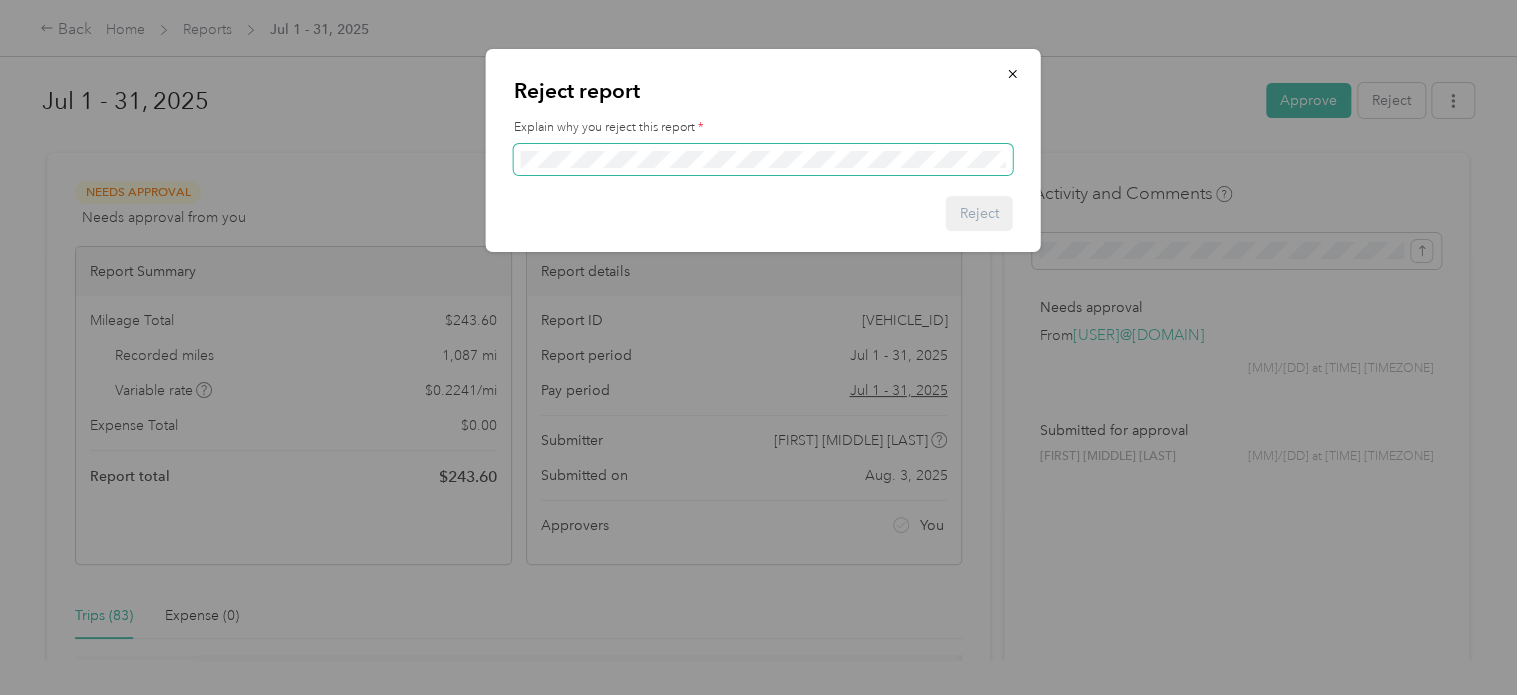 click at bounding box center [763, 160] 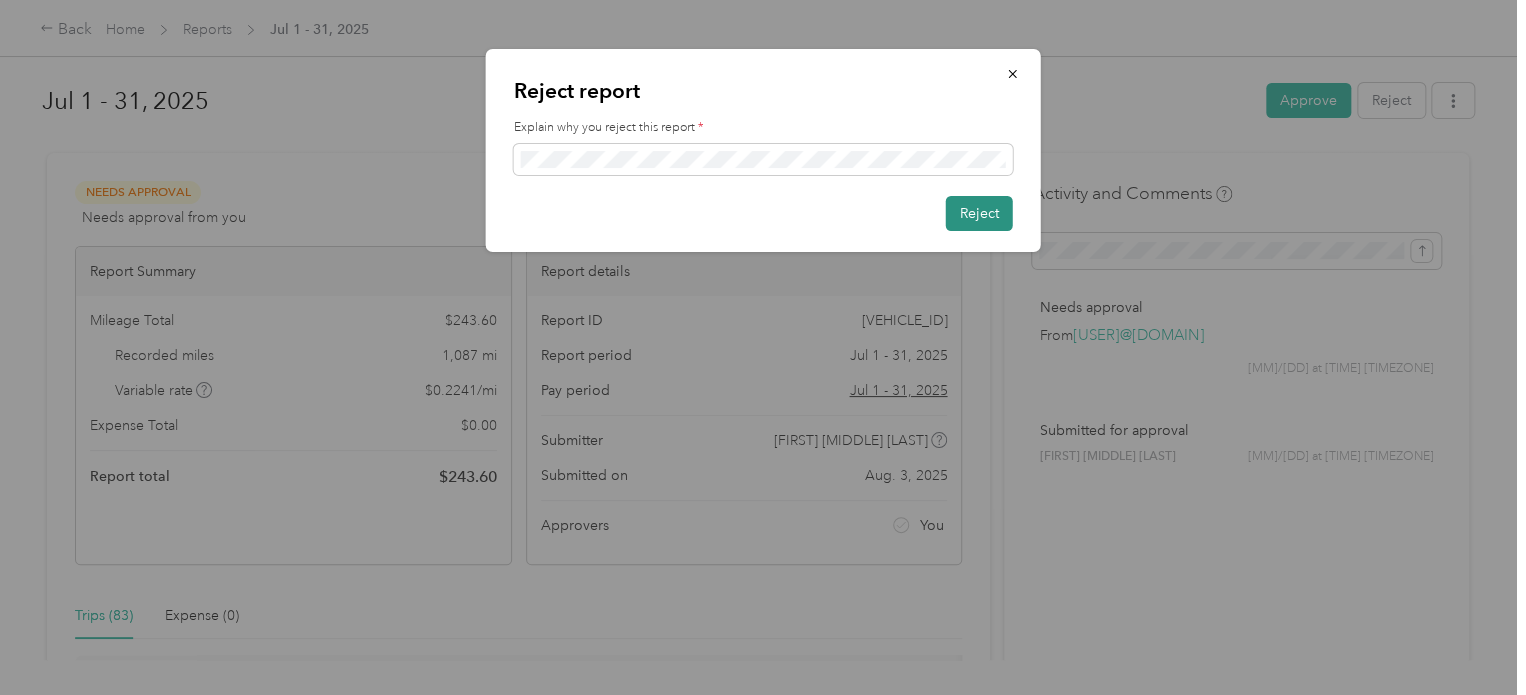 drag, startPoint x: 984, startPoint y: 211, endPoint x: 1000, endPoint y: 215, distance: 16.492422 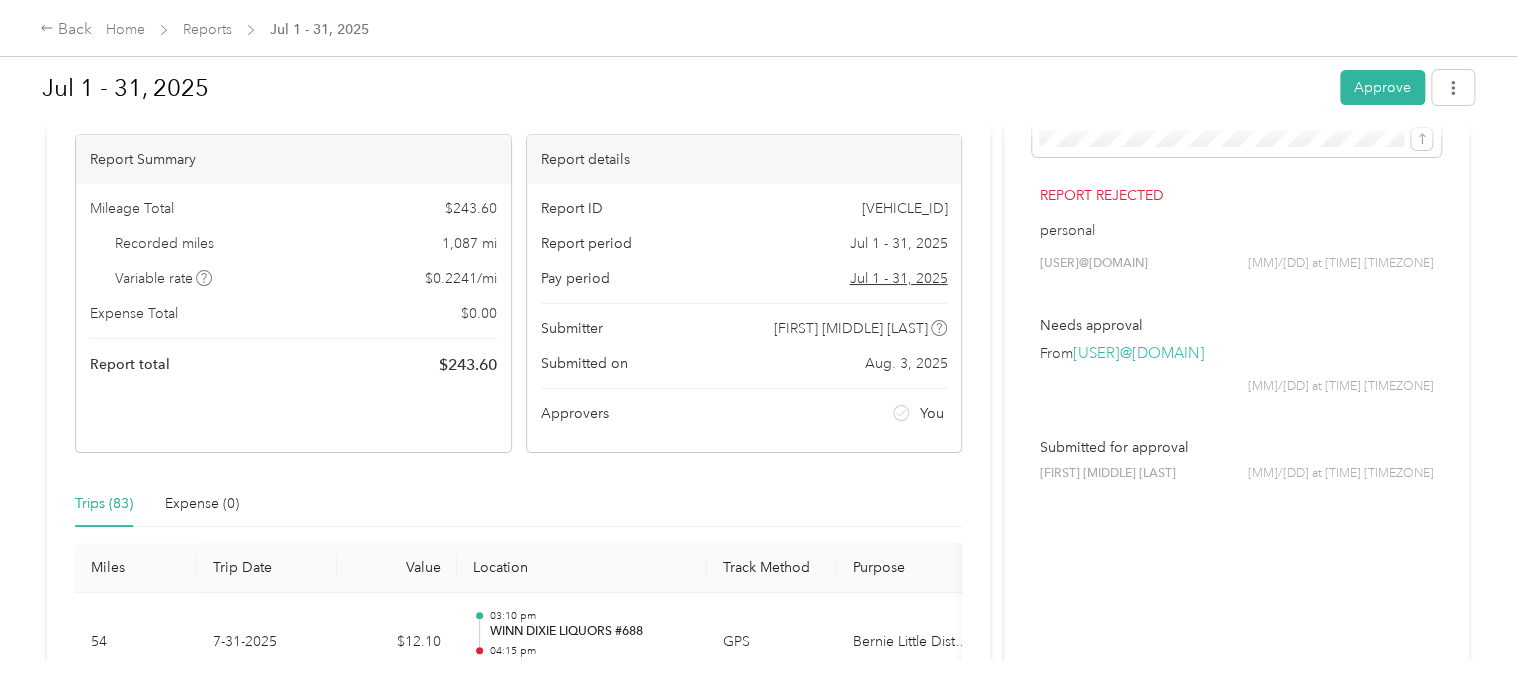 scroll, scrollTop: 0, scrollLeft: 0, axis: both 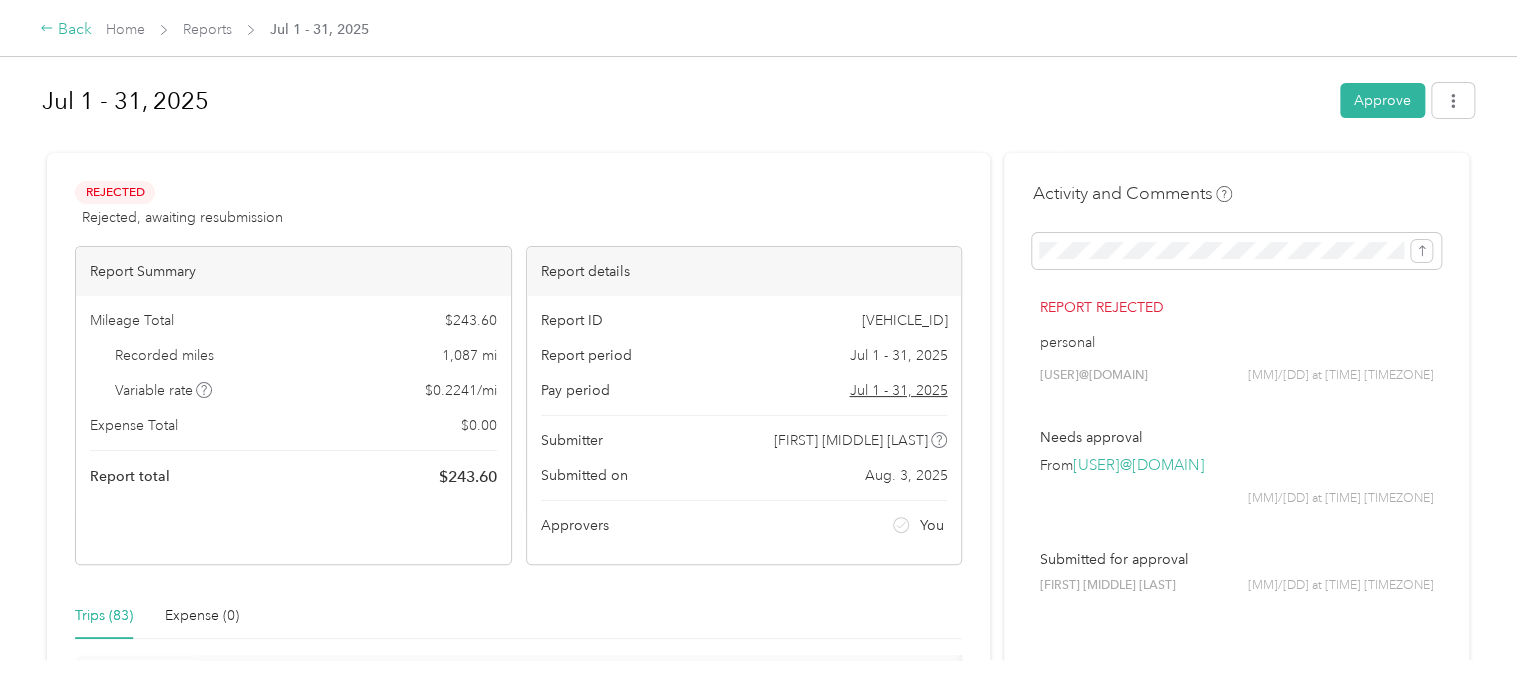 click on "Back" at bounding box center [66, 30] 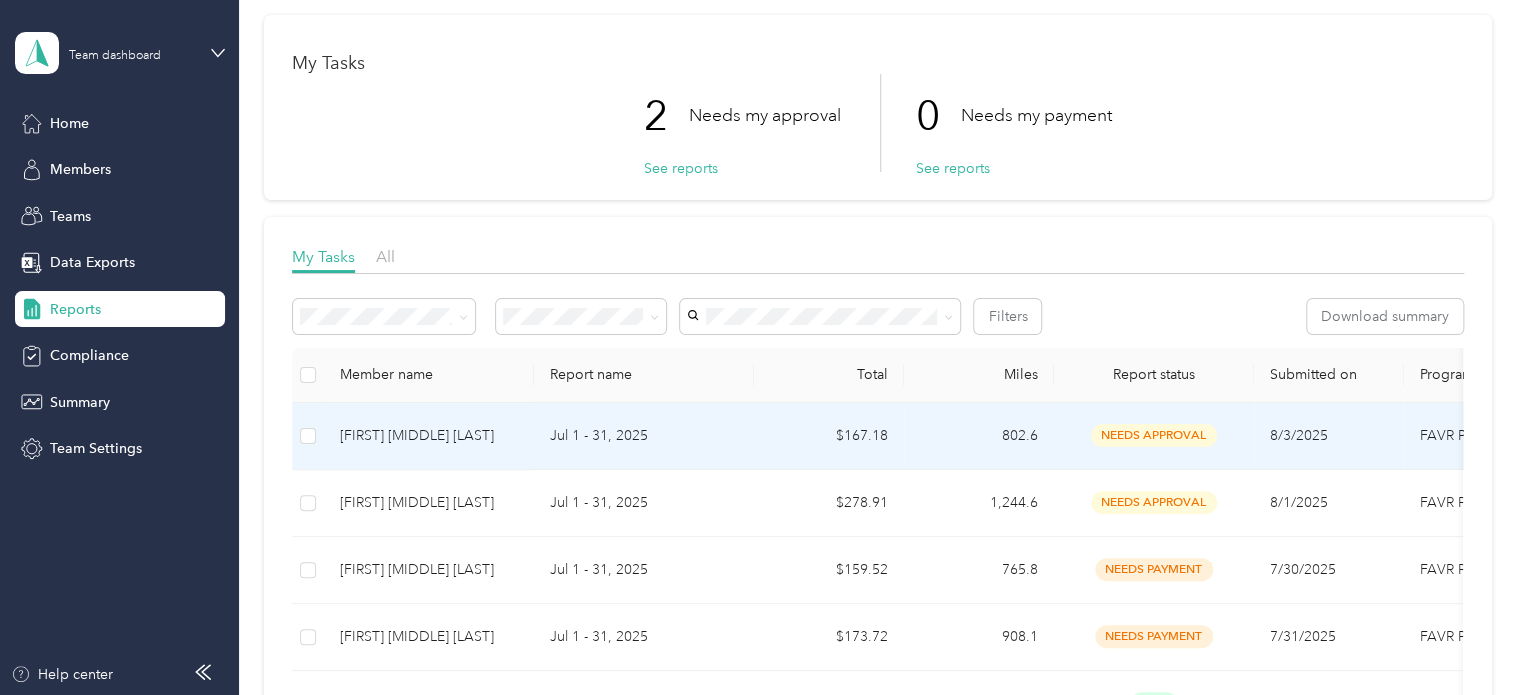 scroll, scrollTop: 100, scrollLeft: 0, axis: vertical 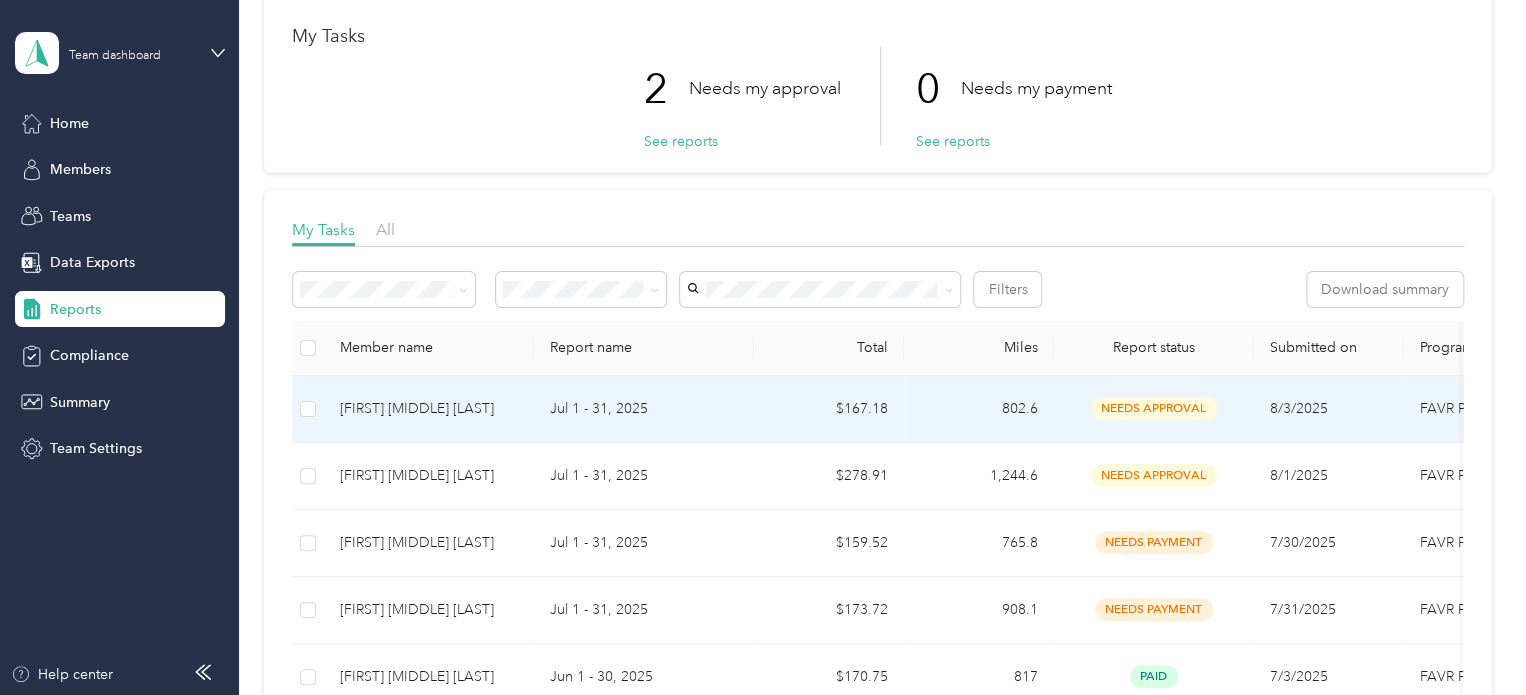 click on "802.6" at bounding box center [979, 409] 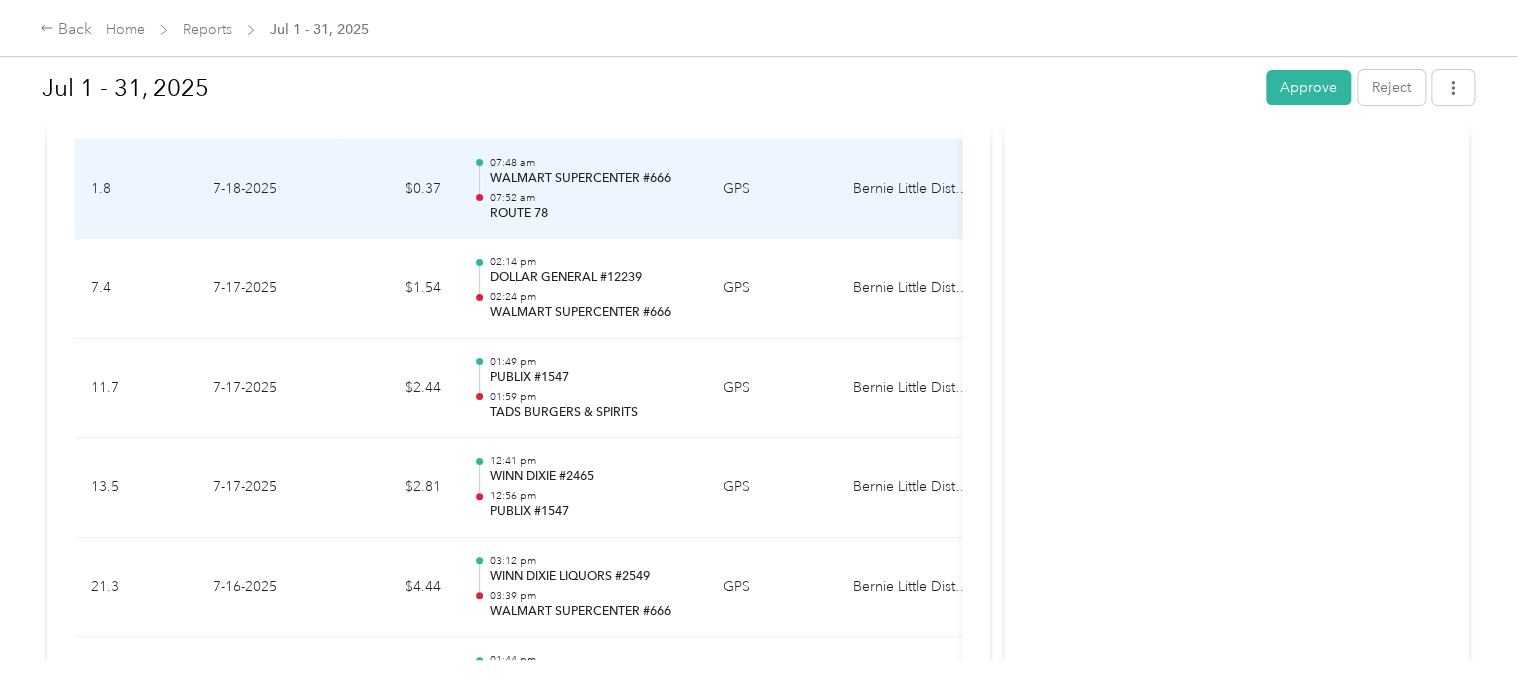 scroll, scrollTop: 4149, scrollLeft: 0, axis: vertical 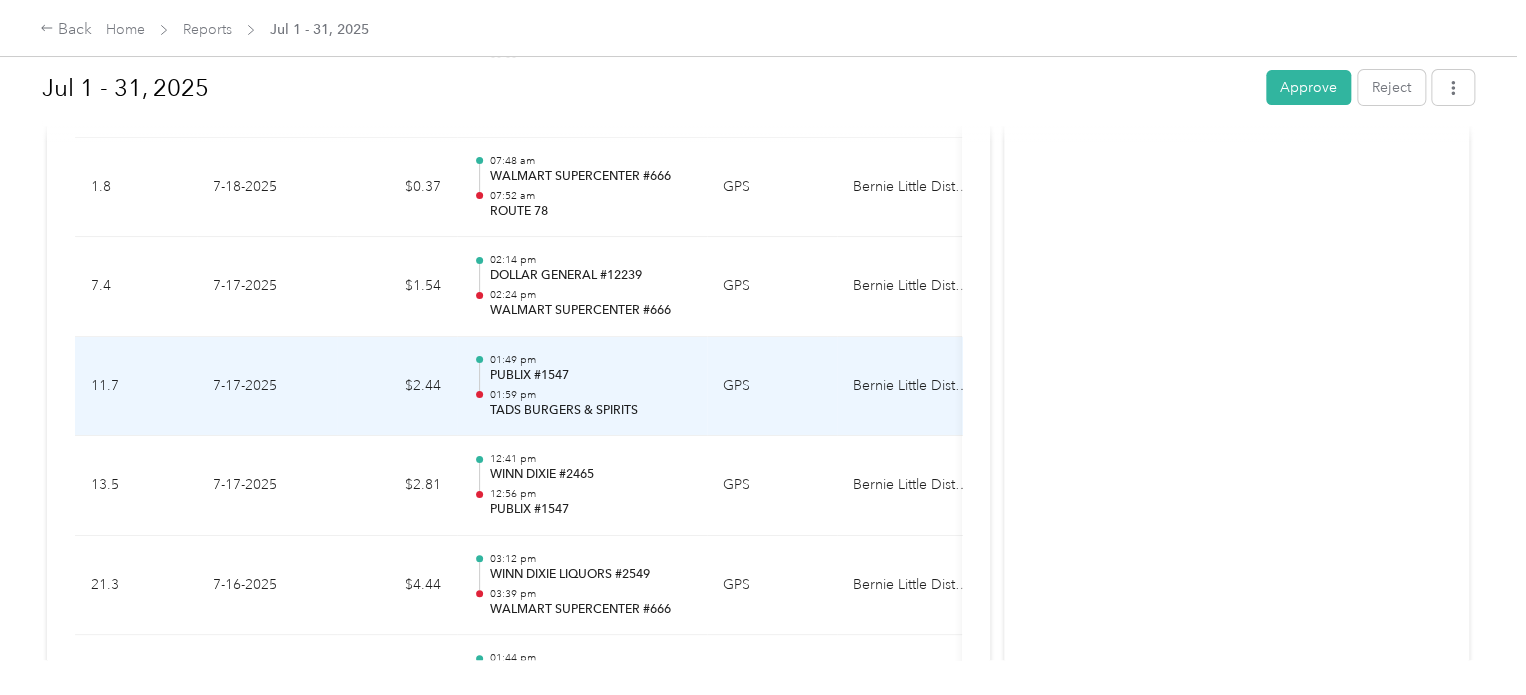 click on "01:59 pm" at bounding box center [590, 395] 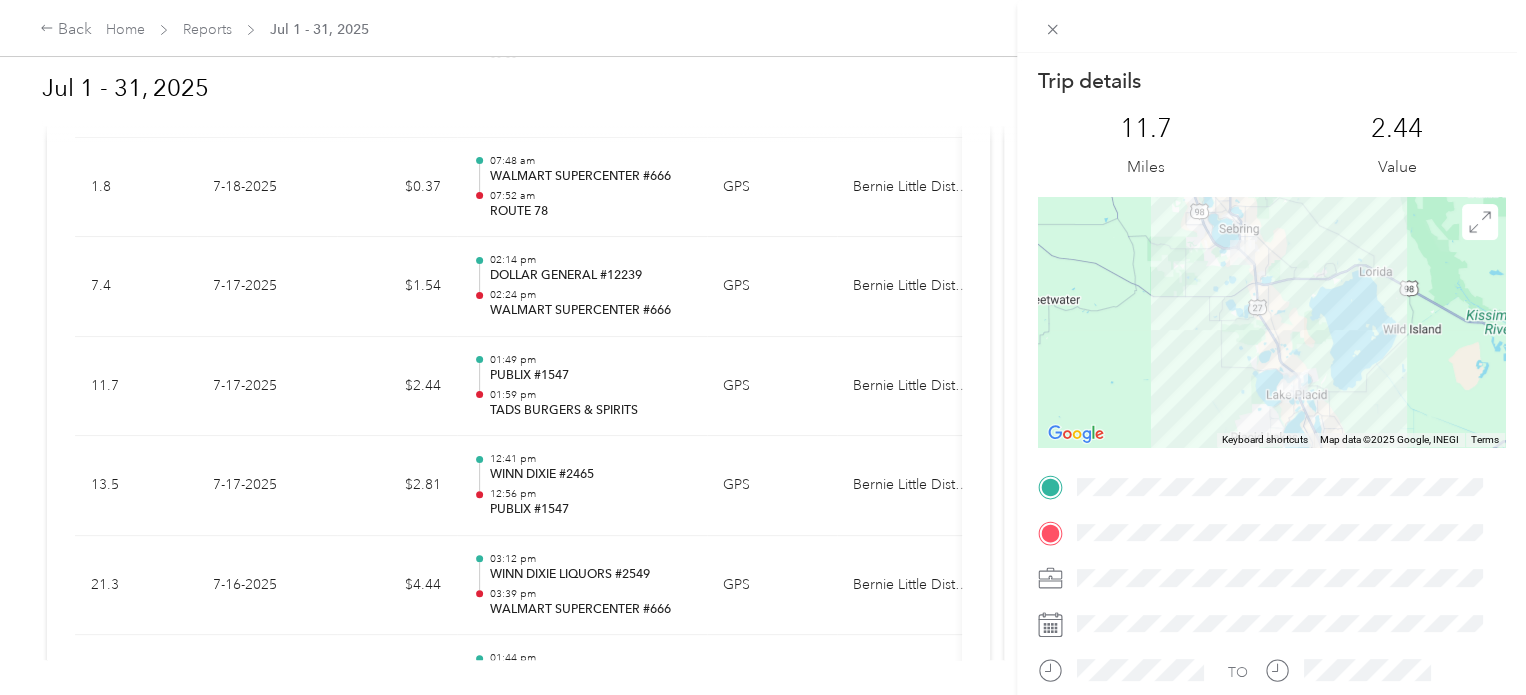 click at bounding box center (1295, 384) 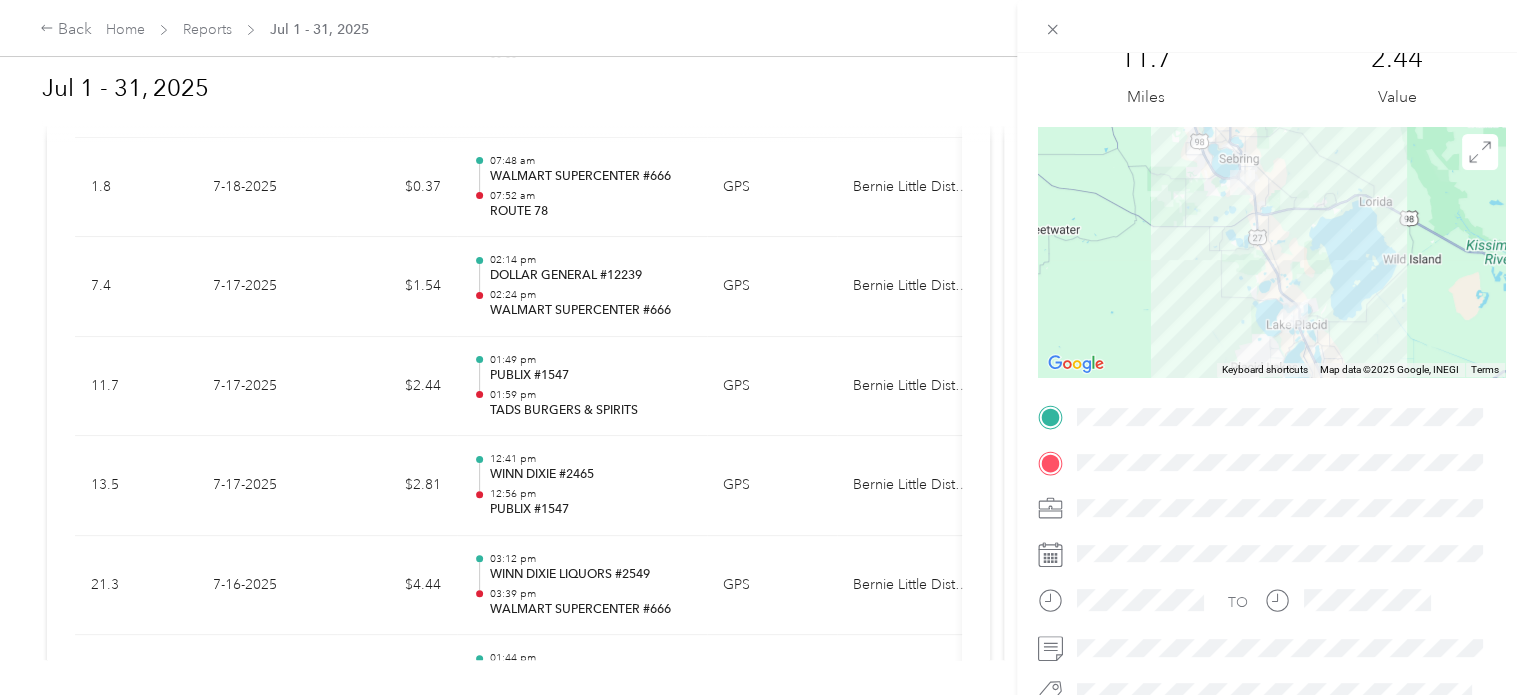 scroll, scrollTop: 100, scrollLeft: 0, axis: vertical 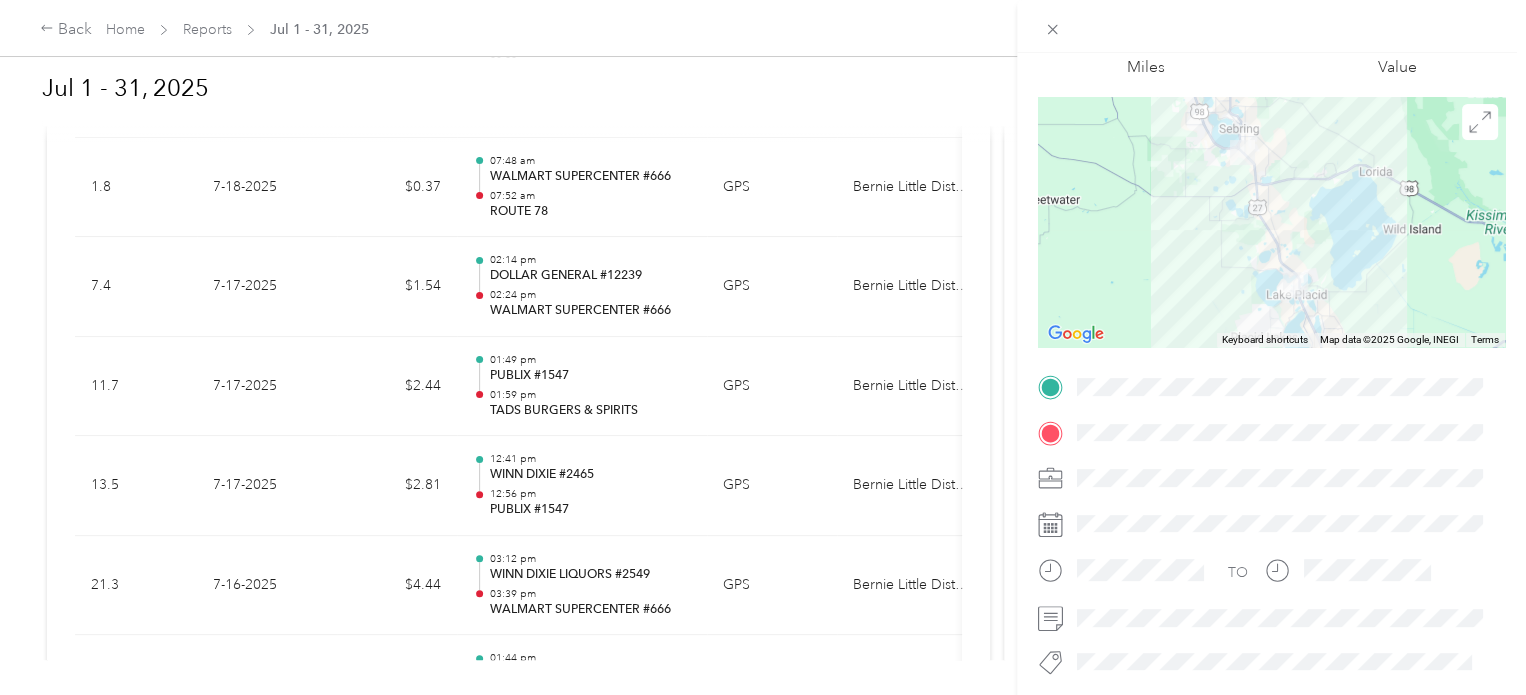 click at bounding box center (1271, 222) 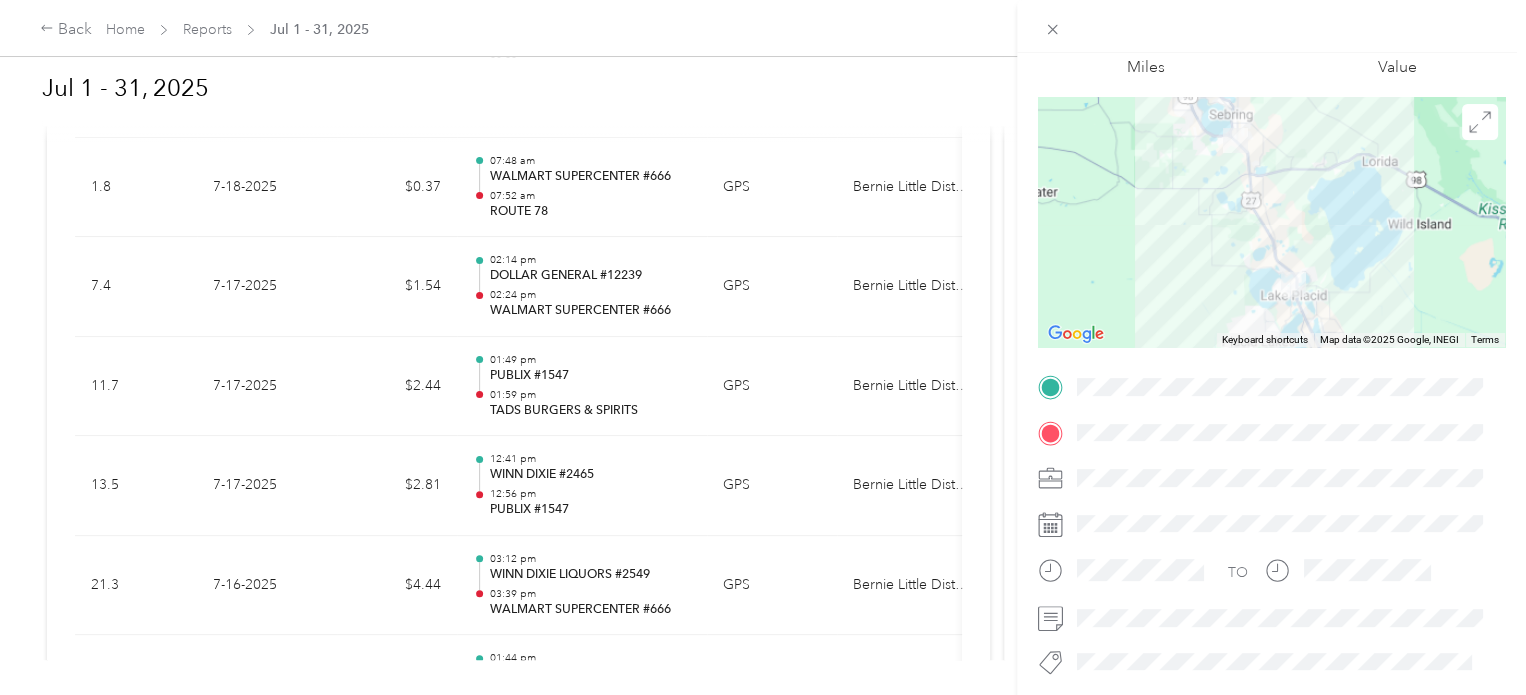 click at bounding box center [1271, 222] 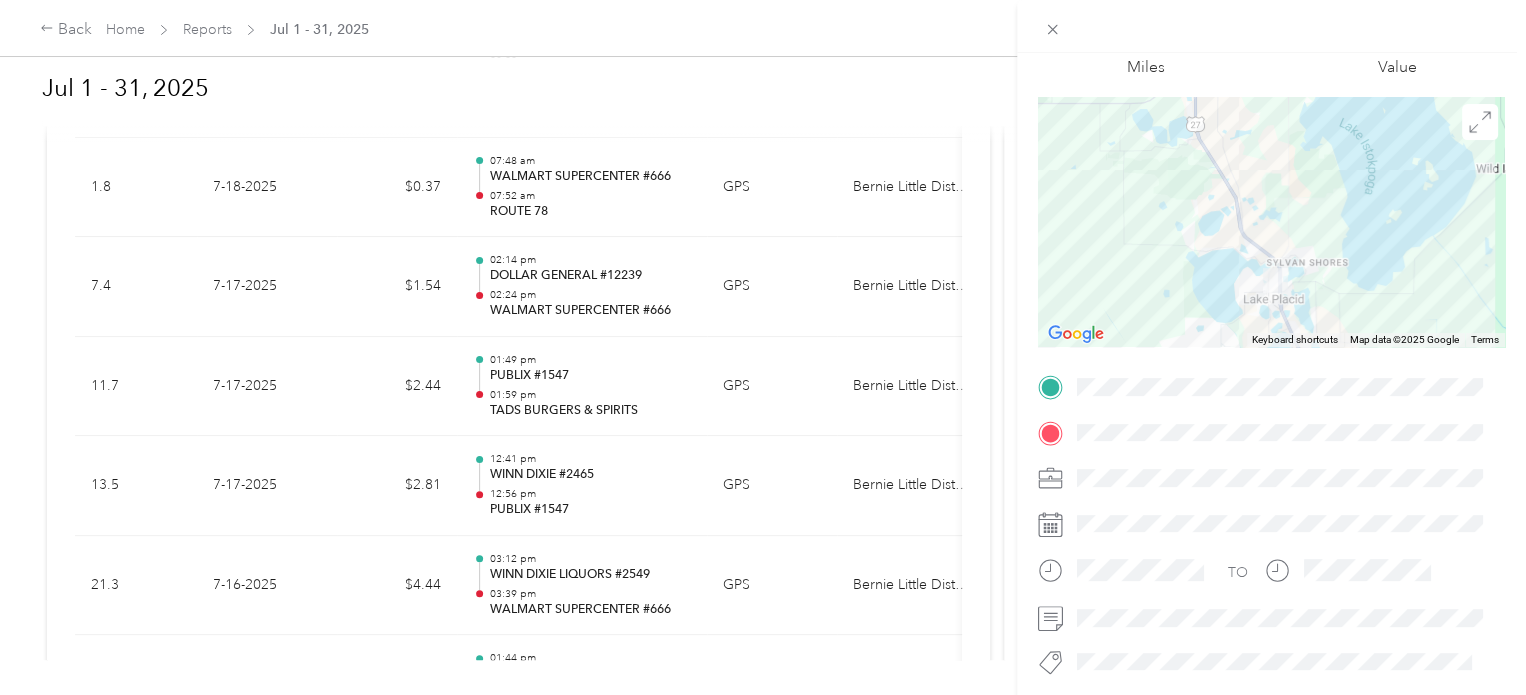 click at bounding box center (1271, 222) 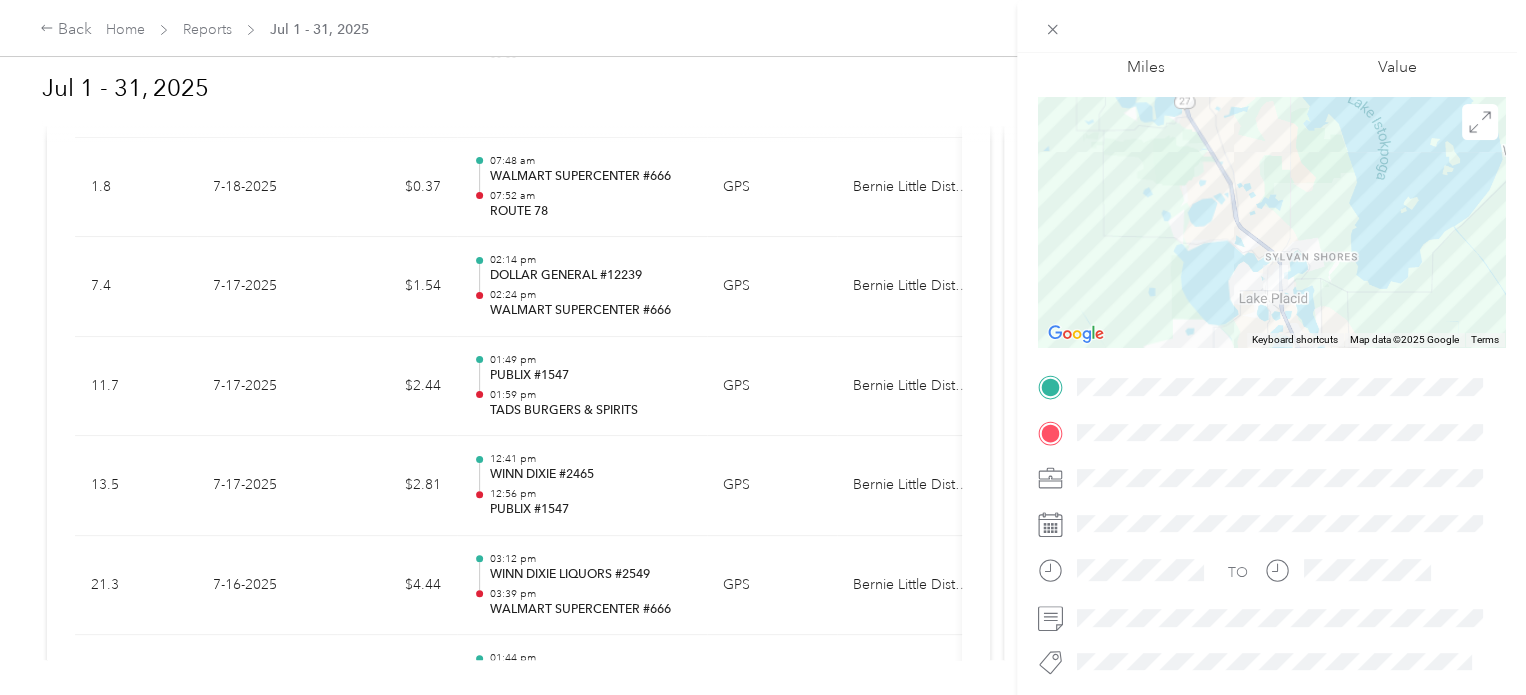 click at bounding box center (1271, 222) 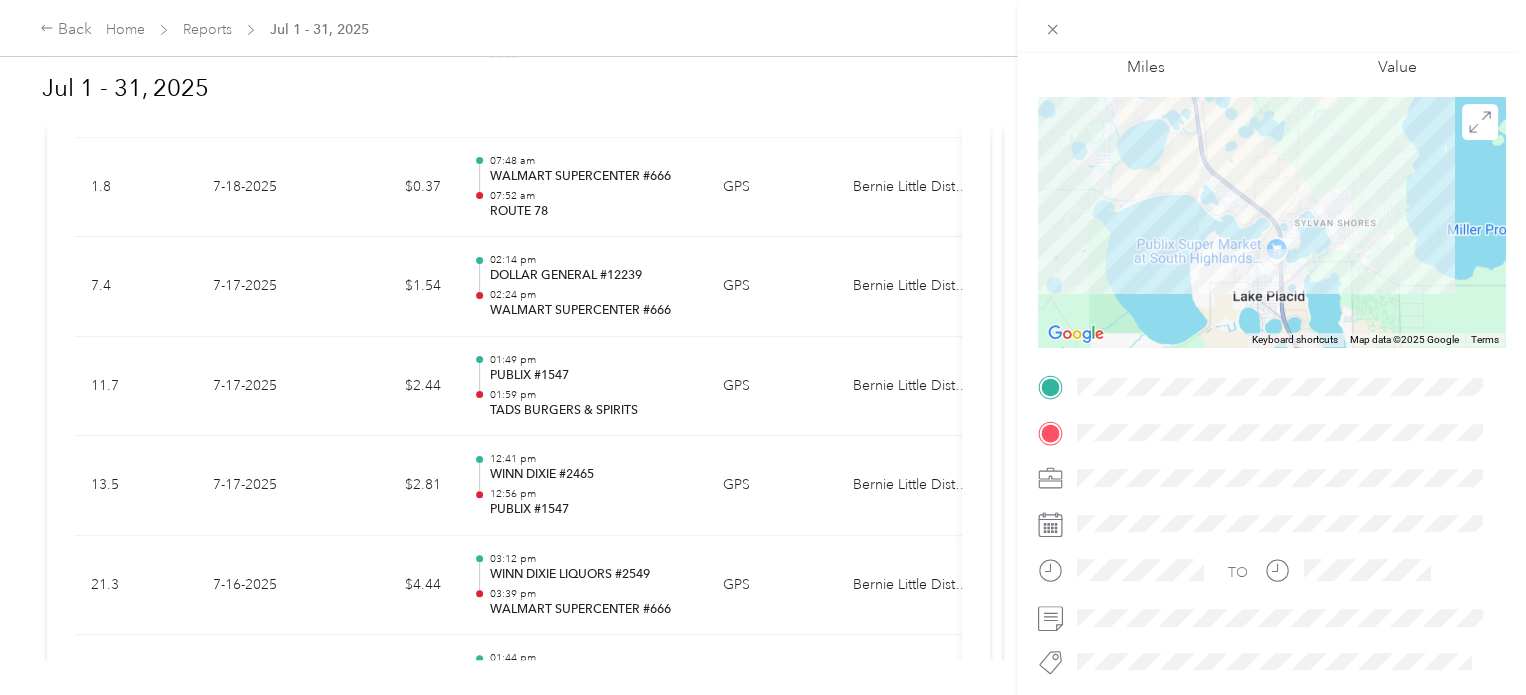 click at bounding box center [1271, 222] 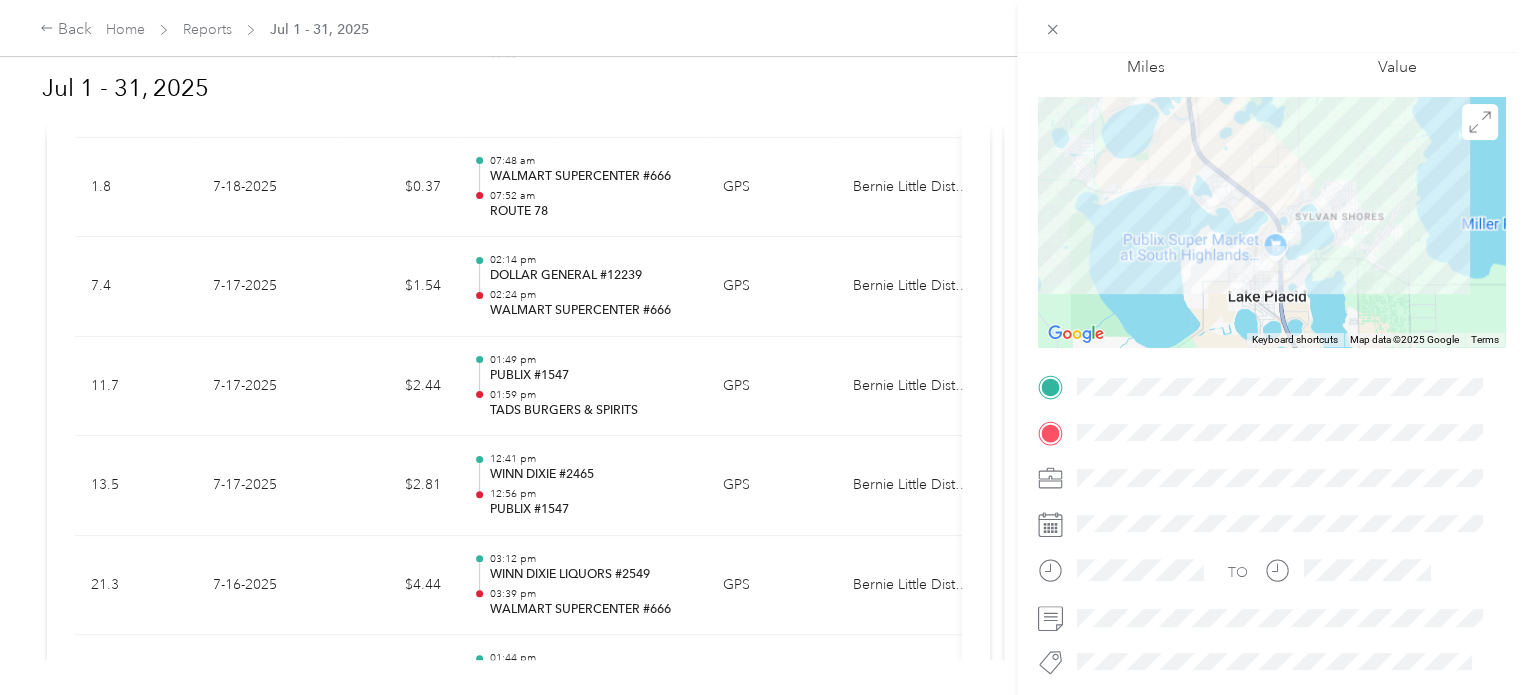 click at bounding box center (1271, 222) 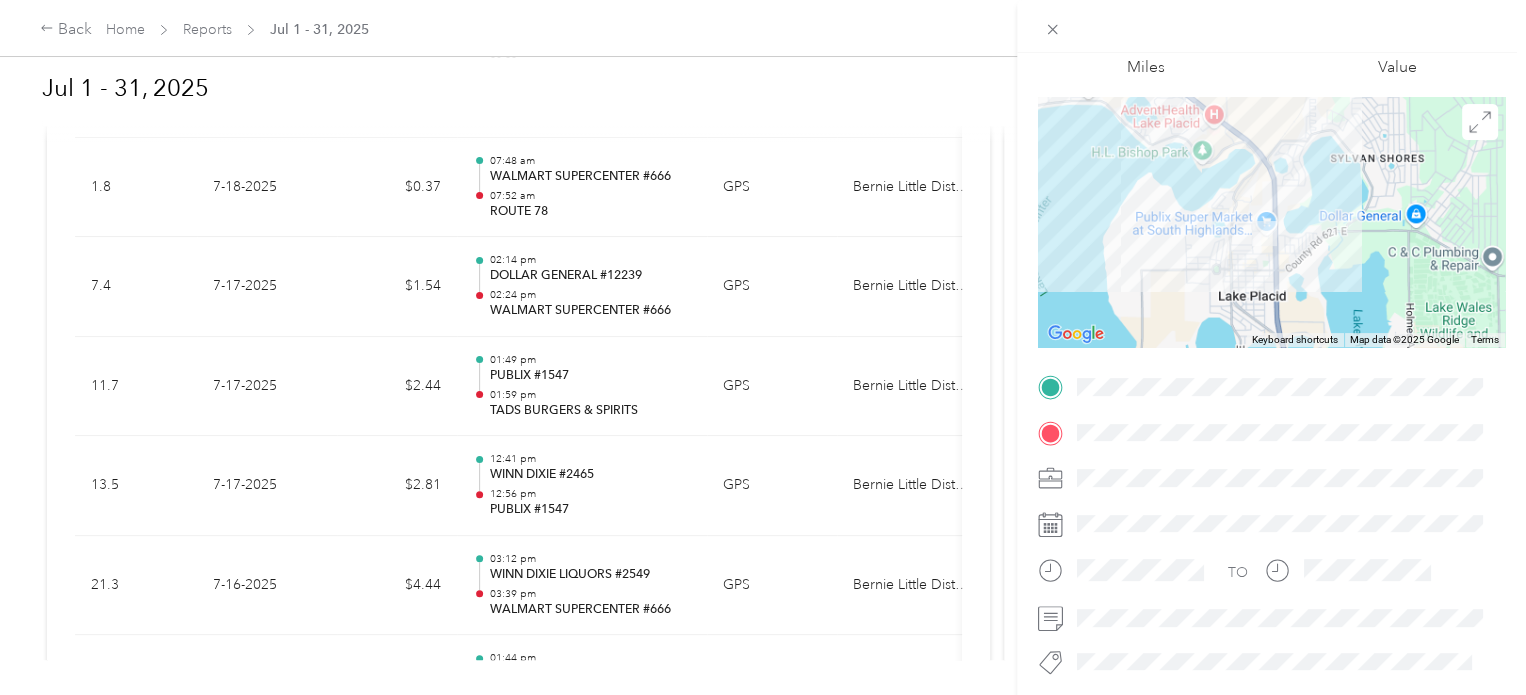 click at bounding box center (1271, 222) 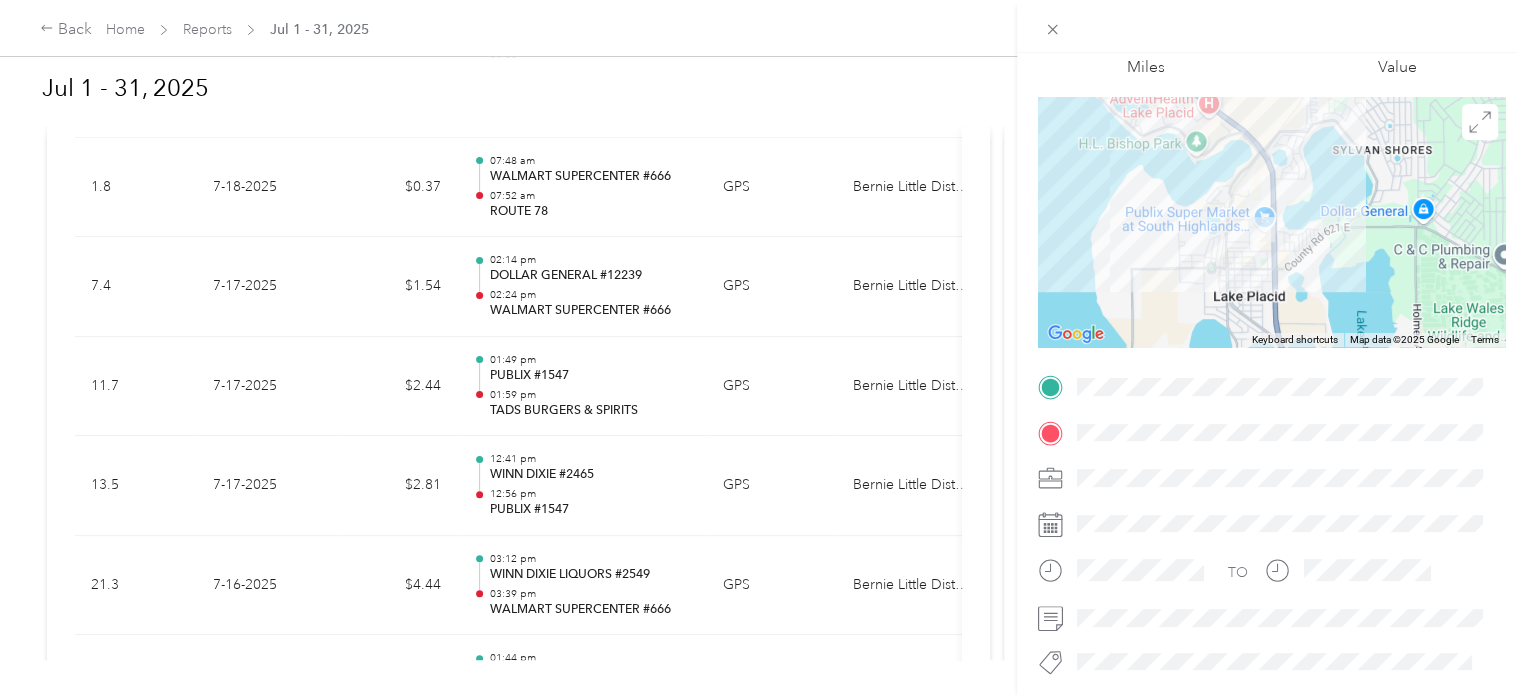 click at bounding box center (1271, 222) 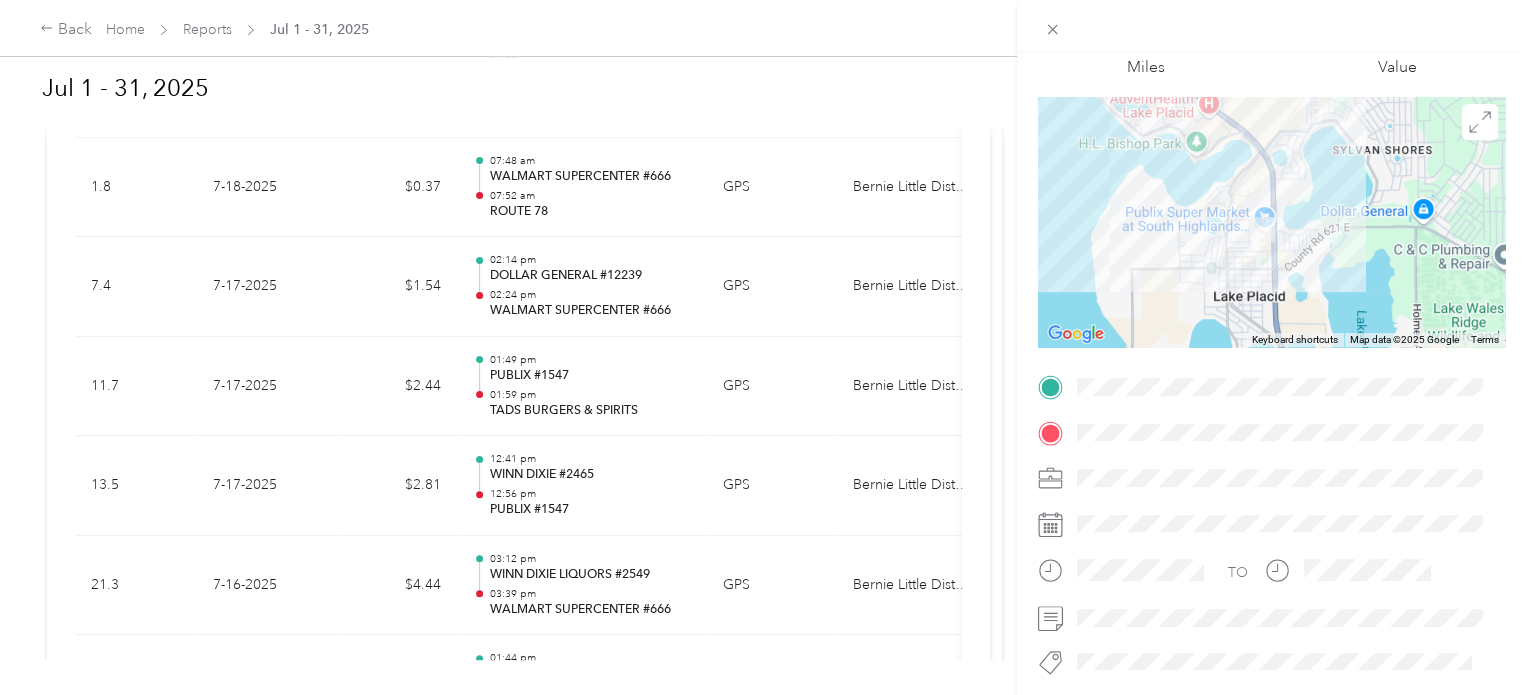 click on "Trip details This trip cannot be edited because it is either under review, approved, or paid. Contact your Team Manager to edit it. 11.7 Miles 2.44 Value  To navigate the map with touch gestures double-tap and hold your finger on the map, then drag the map. ← Move left → Move right ↑ Move up ↓ Move down + Zoom in - Zoom out Home Jump left by 75% End Jump right by 75% Page Up Jump up by 75% Page Down Jump down by 75% Keyboard shortcuts Map Data Map data ©2025 Google Map data ©2025 1 km  Click to toggle between metric and imperial units Terms Report a map error TO" at bounding box center (763, 347) 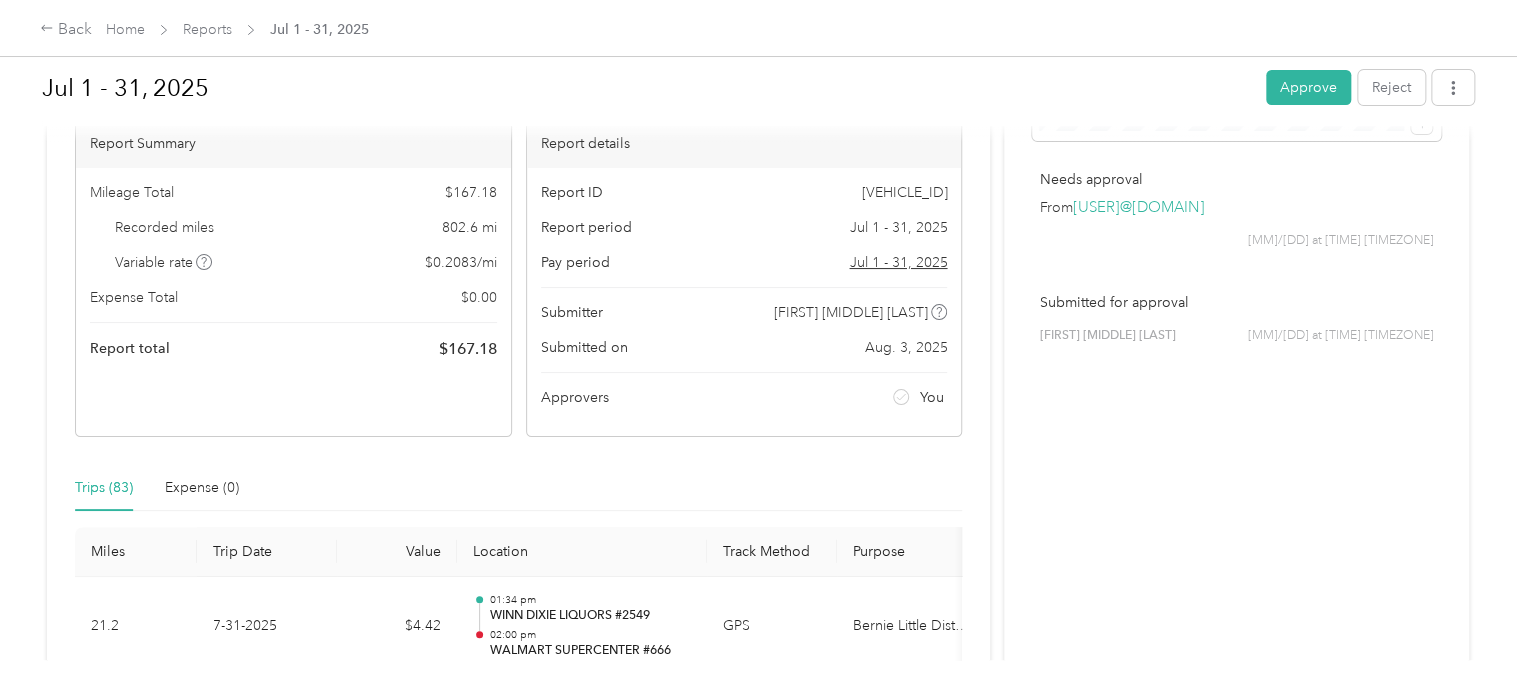 scroll, scrollTop: 0, scrollLeft: 0, axis: both 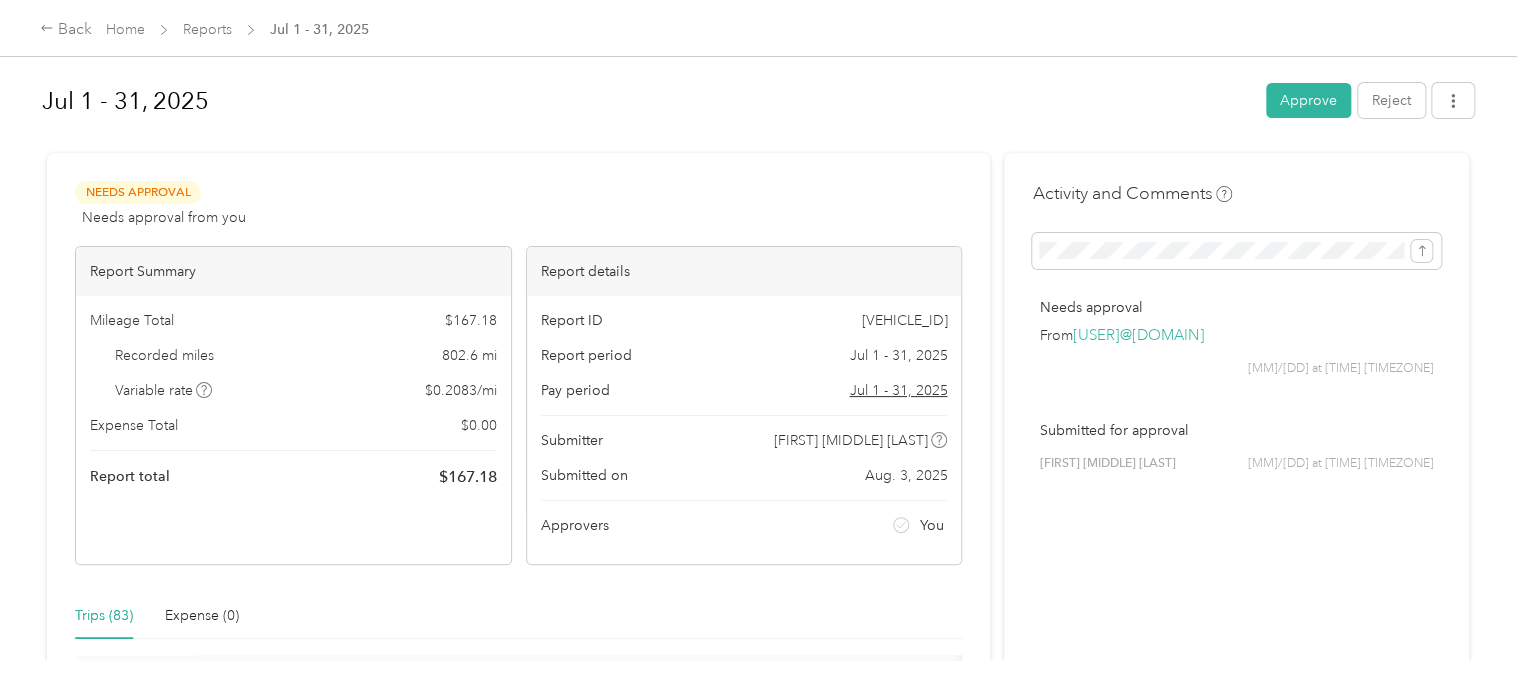 click on "Approve" at bounding box center (1308, 100) 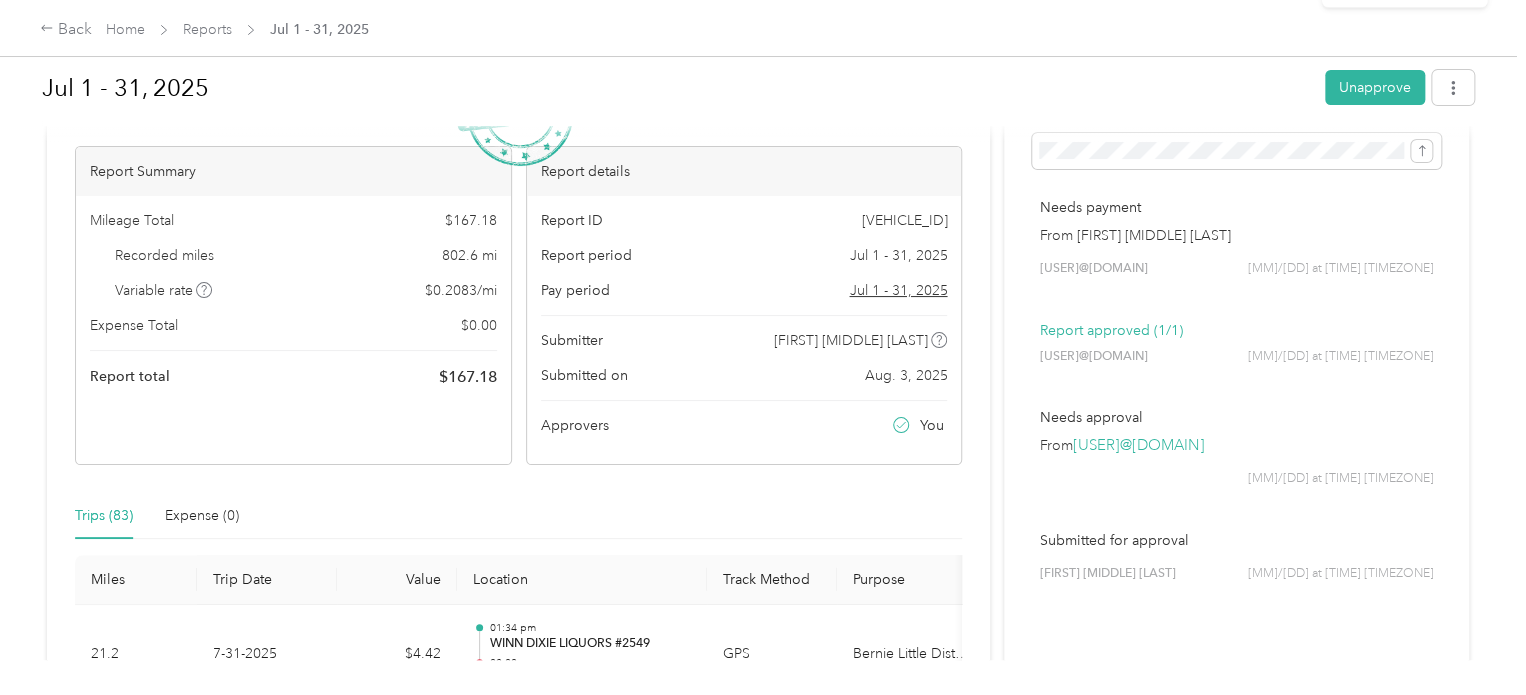 scroll, scrollTop: 0, scrollLeft: 0, axis: both 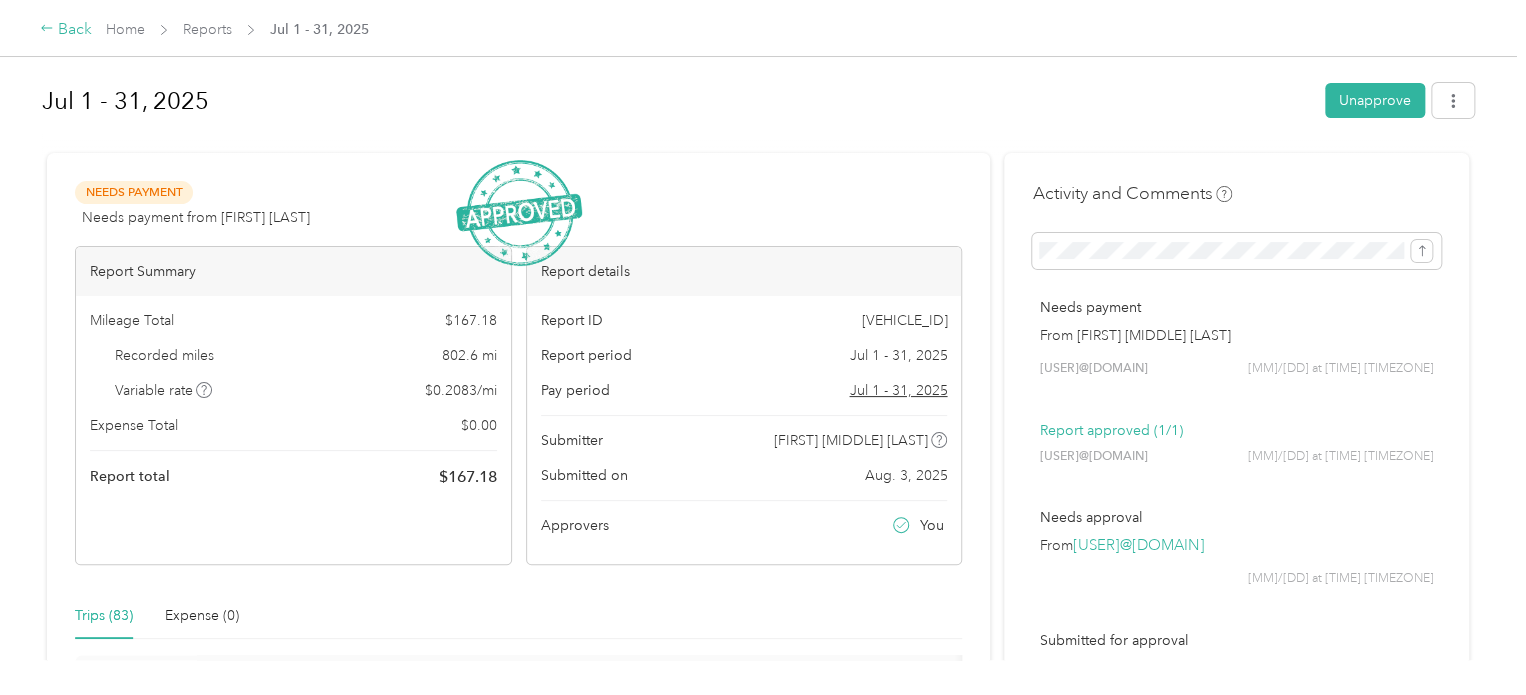 click on "Back" at bounding box center [66, 30] 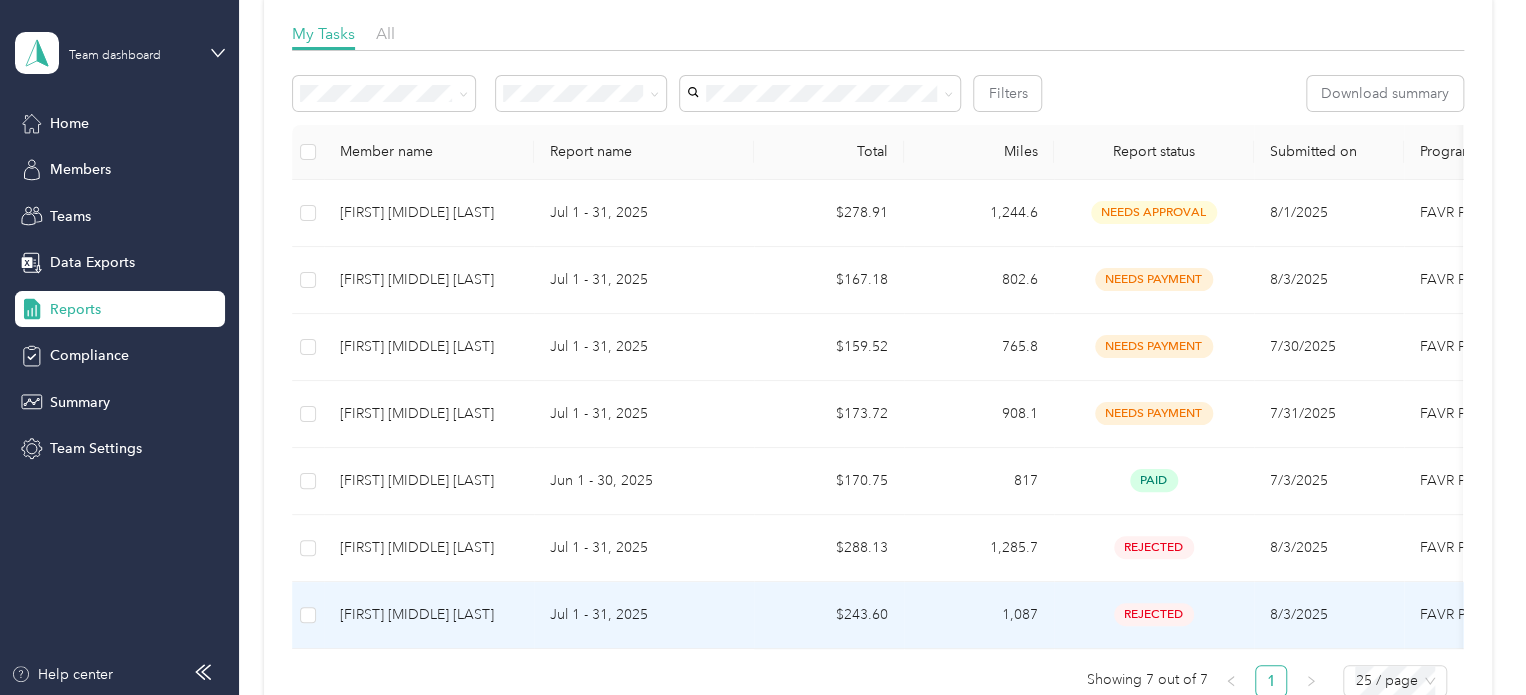 scroll, scrollTop: 261, scrollLeft: 0, axis: vertical 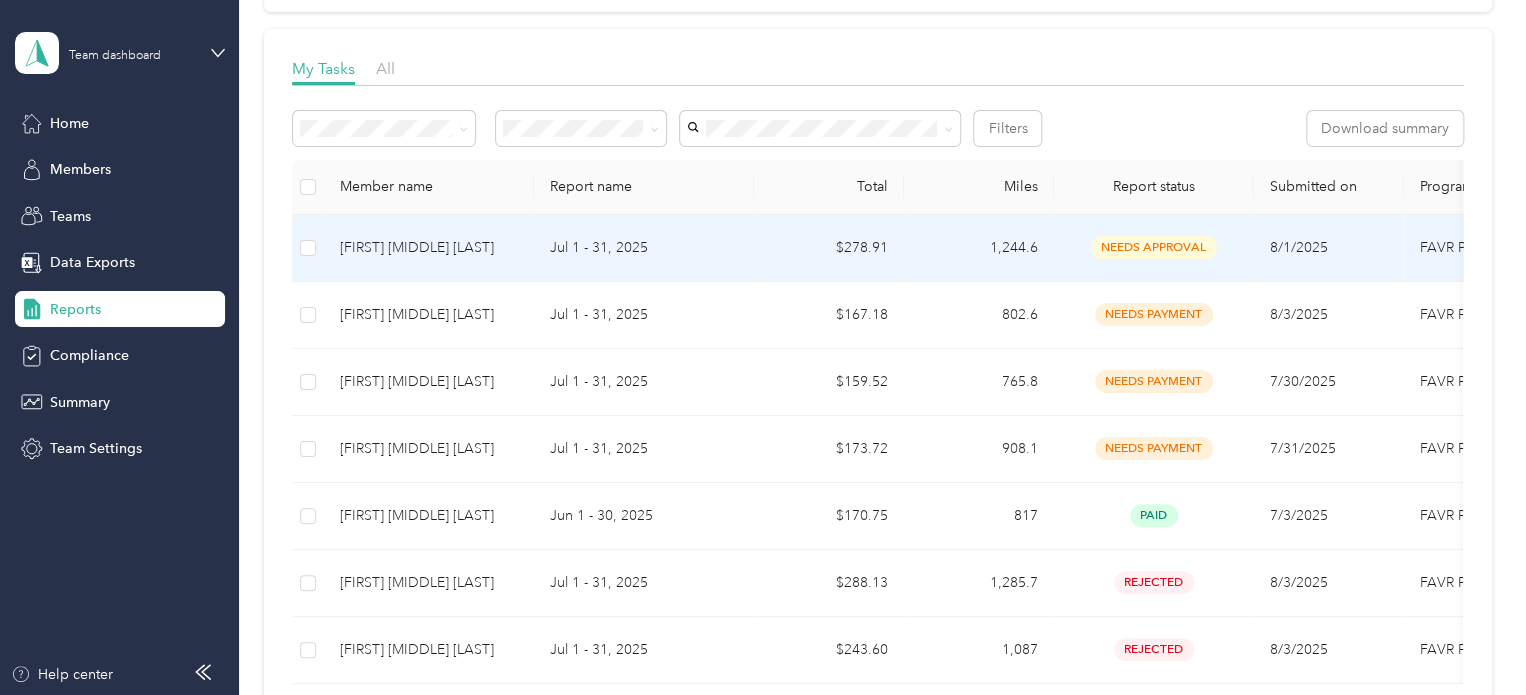 click on "[FIRST] [MIDDLE] [LAST]" at bounding box center [429, 248] 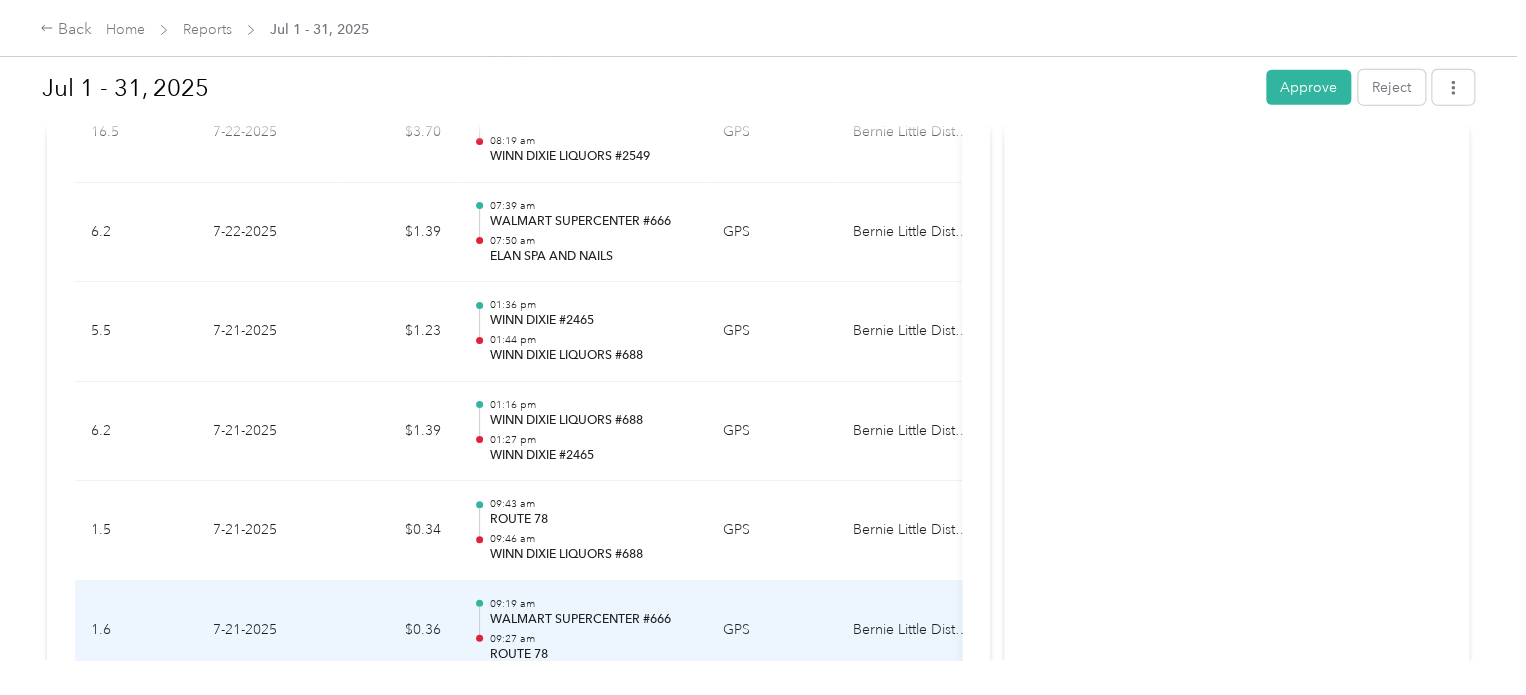 scroll, scrollTop: 2945, scrollLeft: 0, axis: vertical 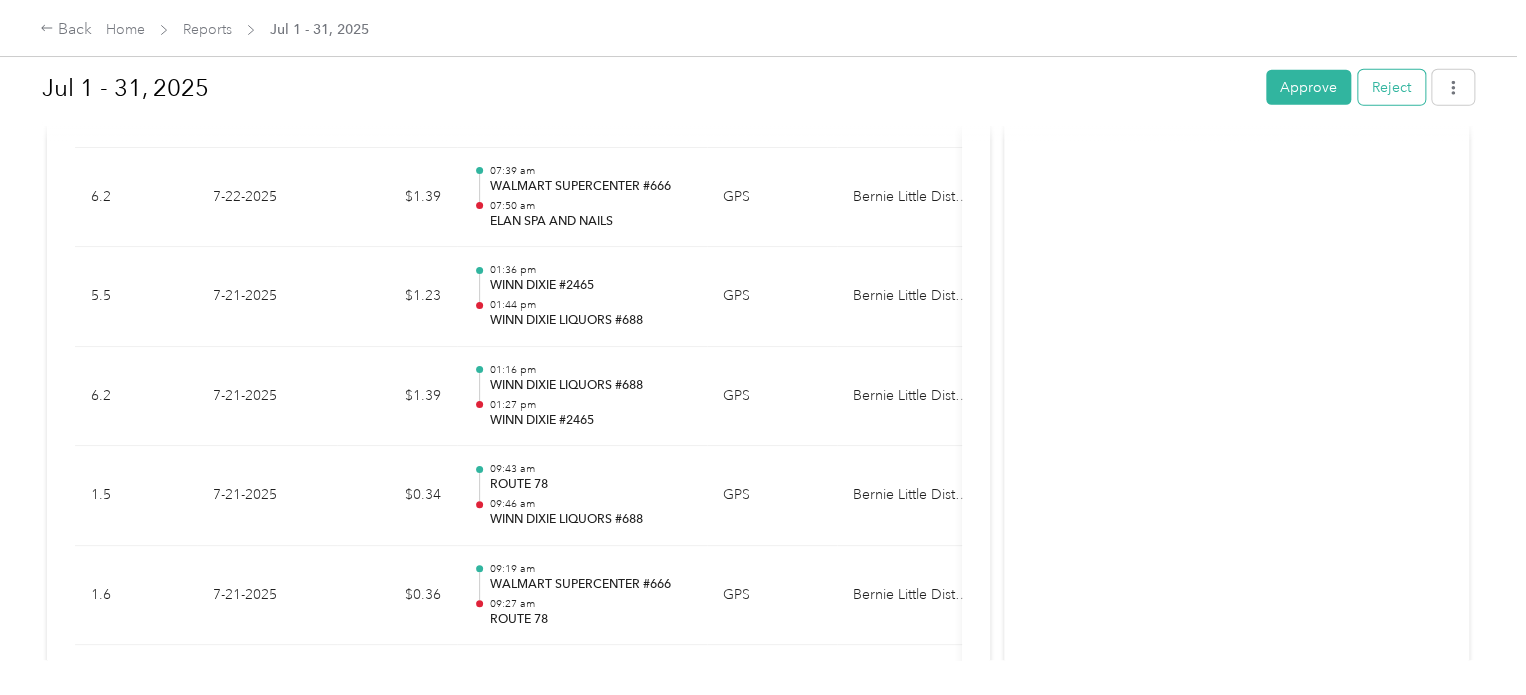 click on "Reject" at bounding box center (1391, 87) 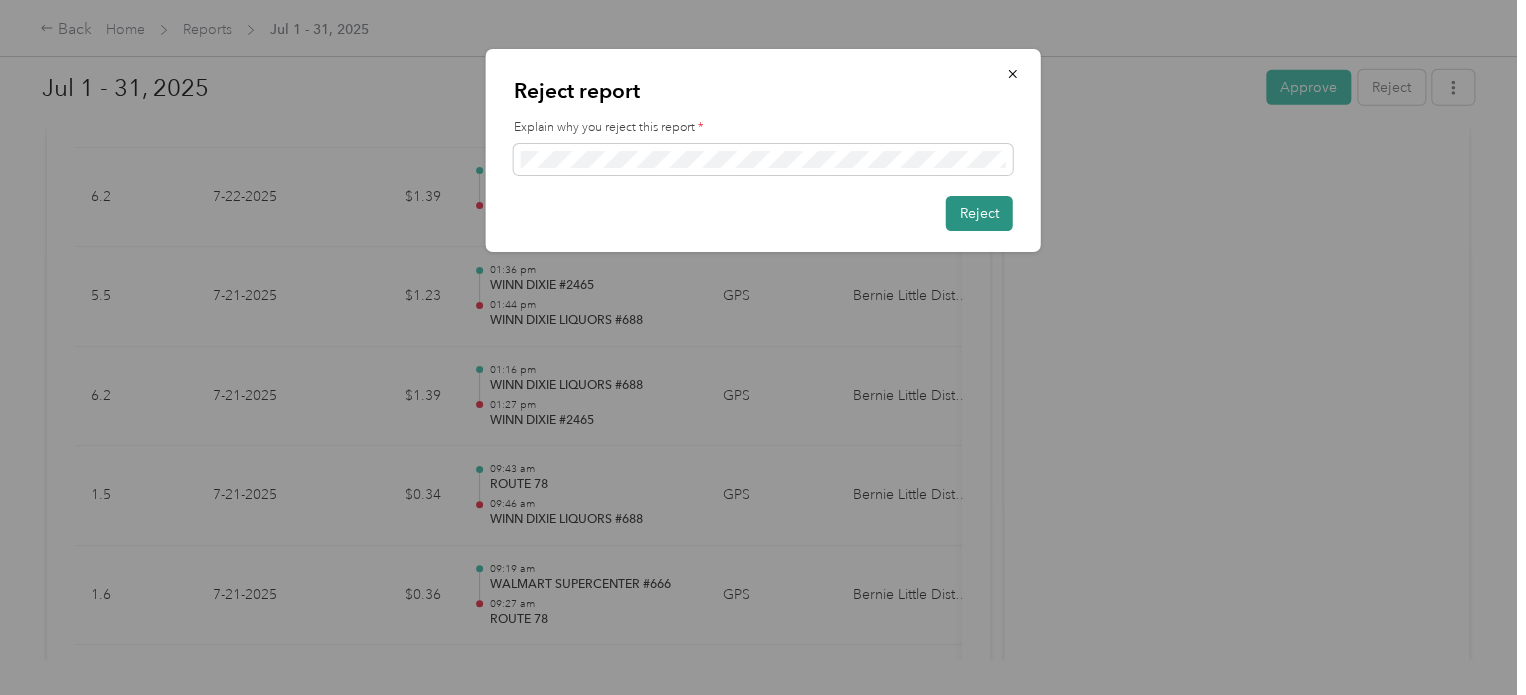 click on "Reject" at bounding box center (979, 213) 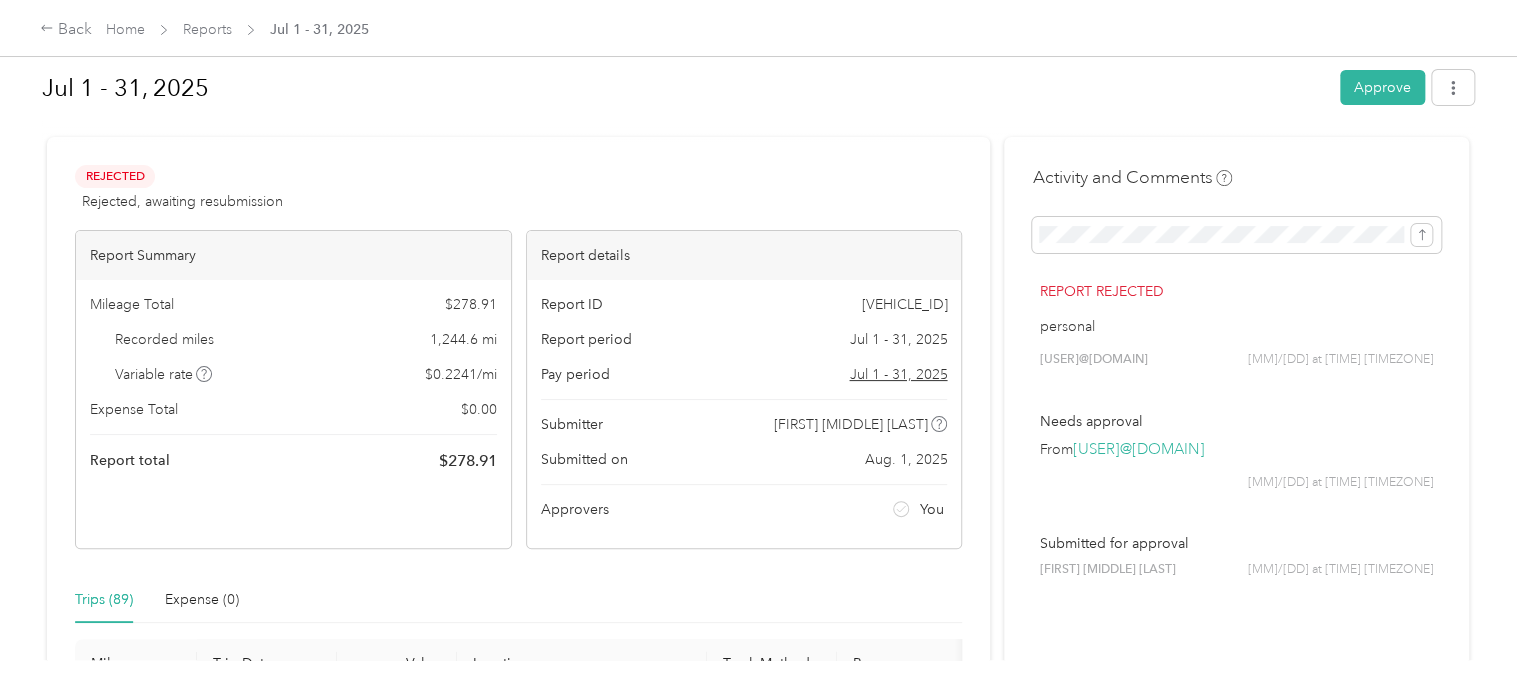 scroll, scrollTop: 0, scrollLeft: 0, axis: both 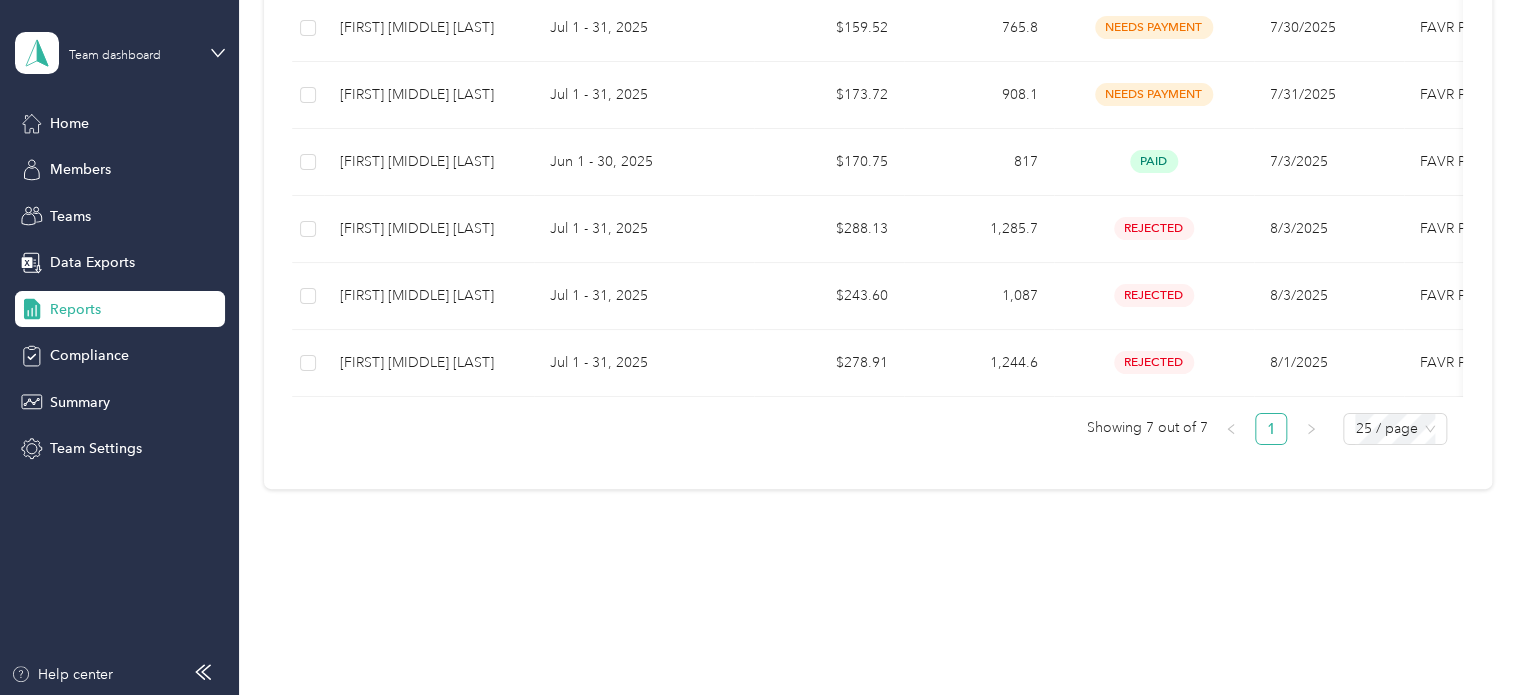 click on "1" at bounding box center (1271, 429) 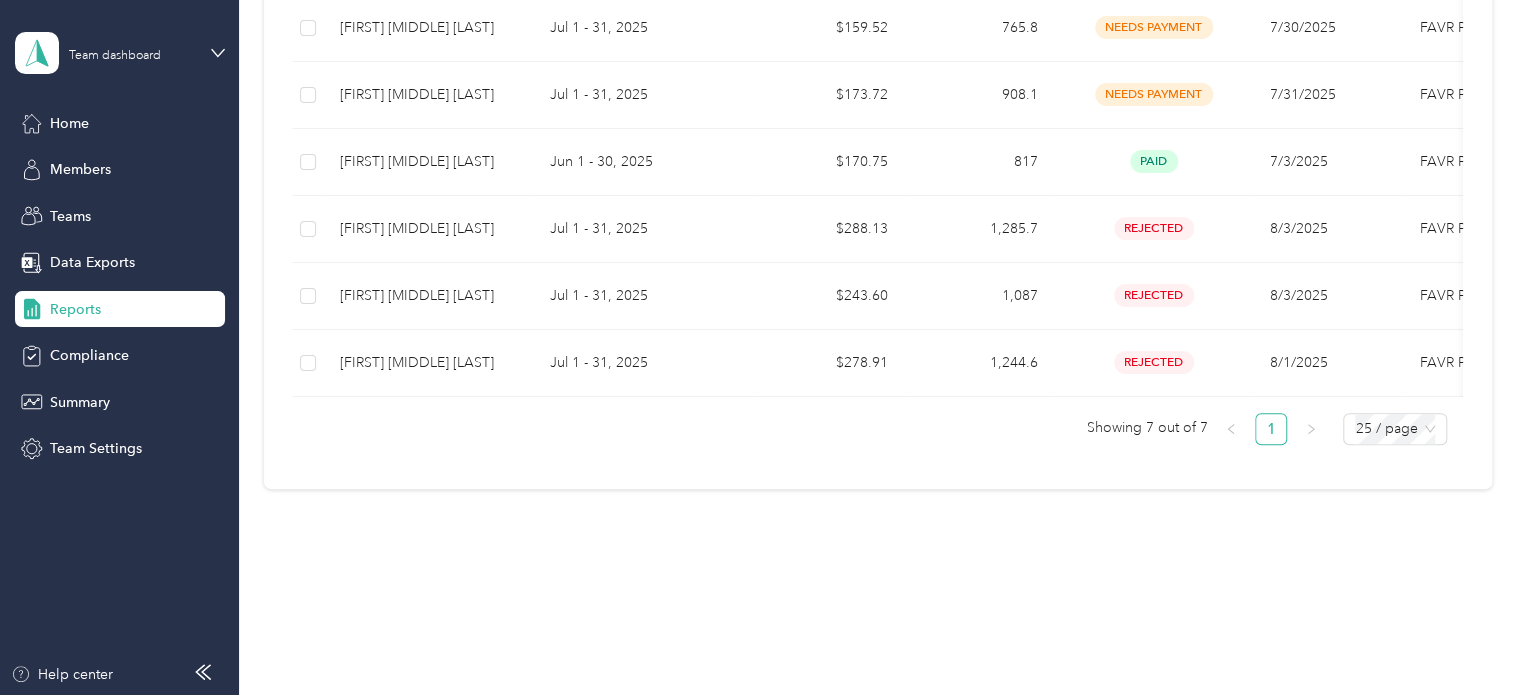 click on "Showing 7 out of 7" at bounding box center (1146, 428) 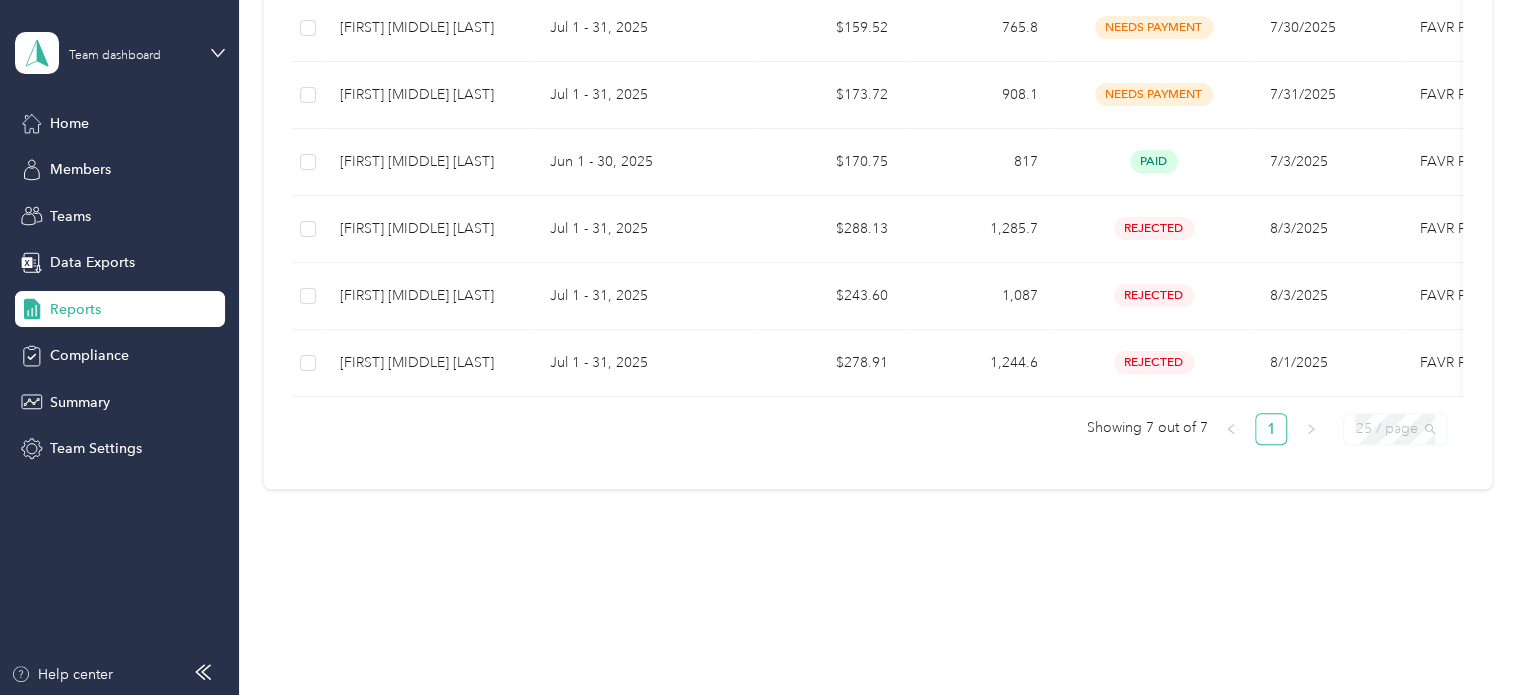 click on "25 / page" at bounding box center (1395, 429) 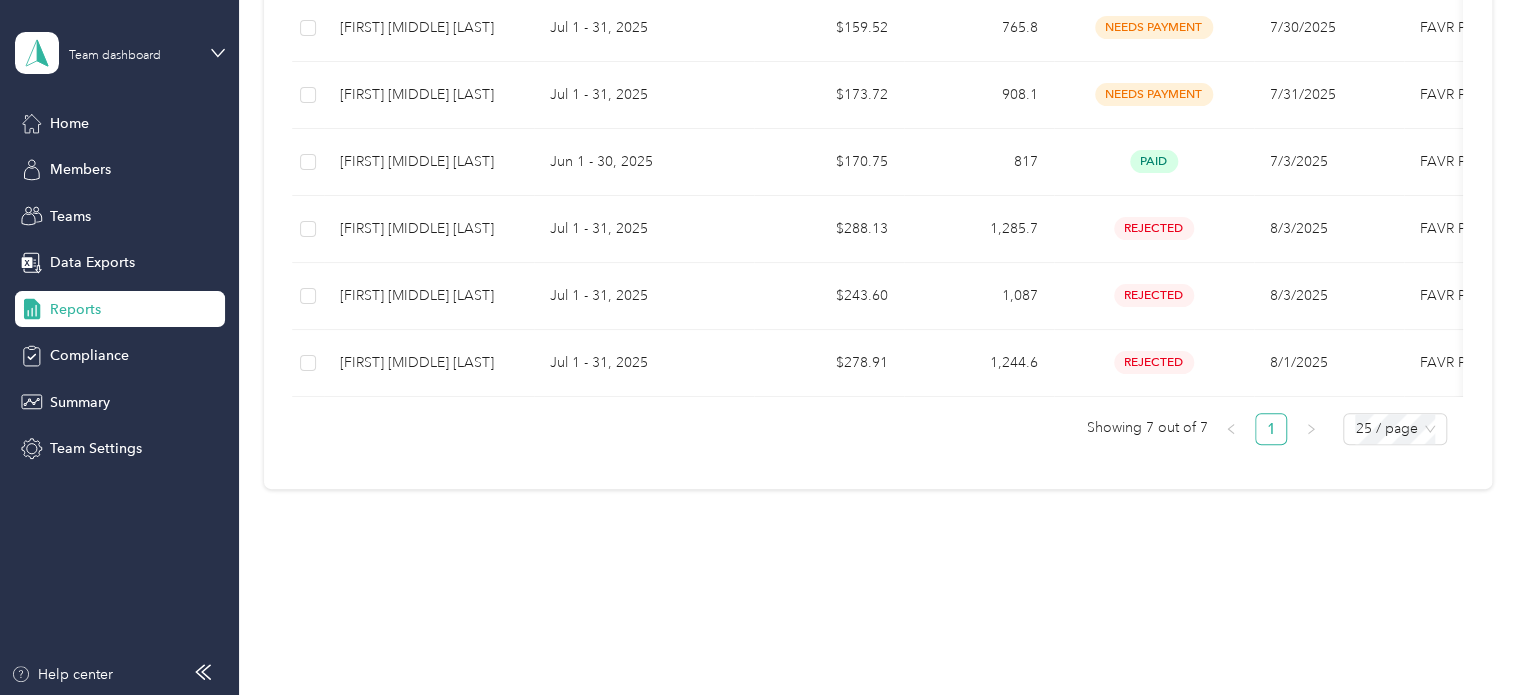 click on "Reports My Tasks 0 Needs my approval See reports   0 Needs my payment See reports My Tasks All Filters Download summary Member name Report name Total Miles Report status Submitted on Program Approvers                     [FIRST] [MIDDLE] [LAST] [DATE_RANGE] $[PRICE] [MILES] needs payment [DATE] FAVR Plan A 2025   You    [FIRST] [MIDDLE] [LAST] [DATE_RANGE] $[PRICE] [MILES] needs payment [DATE] FAVR Plan A 2025   You    [FIRST] [MIDDLE] [LAST] [DATE_RANGE] $[PRICE] [MILES] needs payment [DATE] FAVR Plan A-HM 2025   You    [FIRST] [MIDDLE] [LAST] [DATE_RANGE] $[PRICE] [MILES] paid [DATE] FAVR Plan A 2025   You    [FIRST] [MIDDLE] [LAST] [DATE_RANGE] $[PRICE] [MILES] rejected [DATE] FAVR Plan A 2025   You    [FIRST] [MIDDLE] [LAST] [DATE_RANGE] $[PRICE] [MILES] rejected [DATE] FAVR Plan A 2025   You    [FIRST] [MIDDLE] [LAST] [DATE_RANGE] $[PRICE] [MILES] rejected [DATE] FAVR Plan A 2025   You    Showing 7 out of 7 1 25 / page 25 / page 50 / page 100 / page" at bounding box center (877, 24) 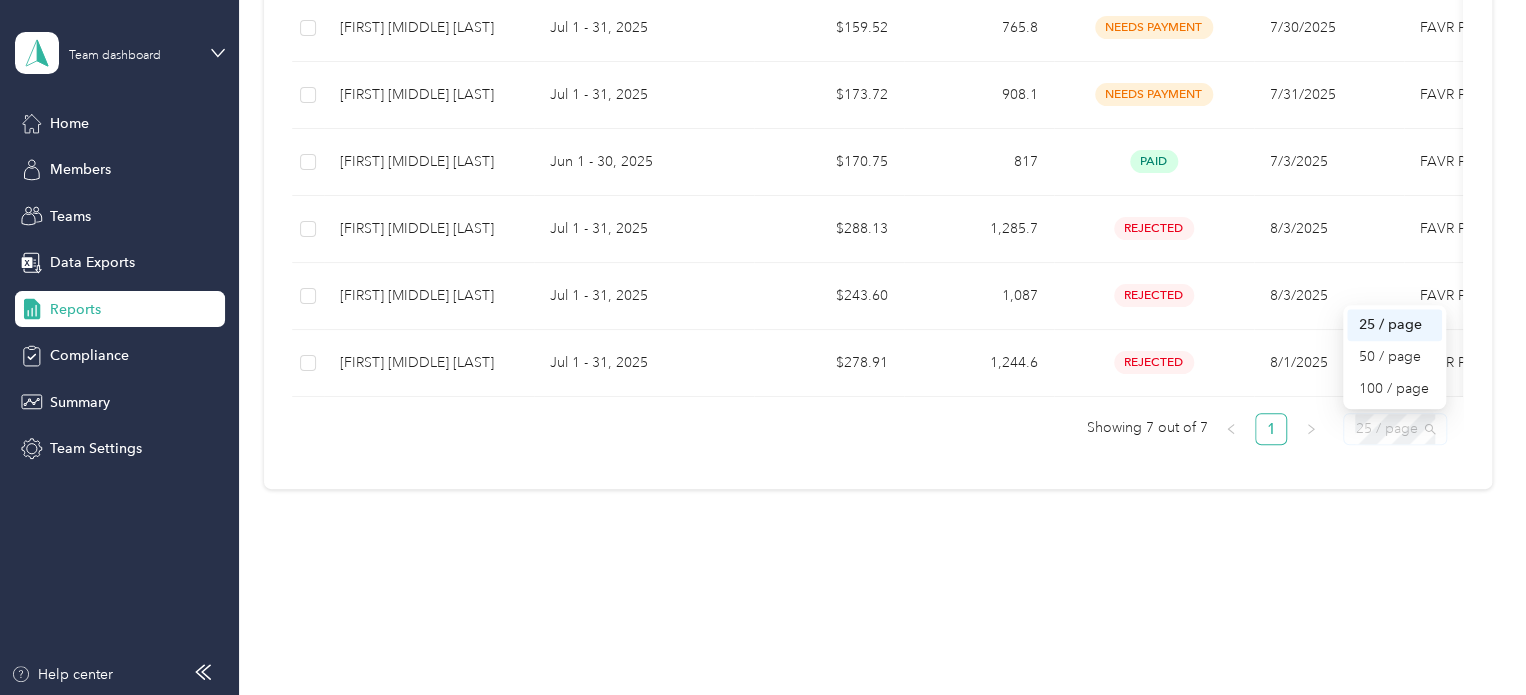 click on "25 / page" at bounding box center [1395, 429] 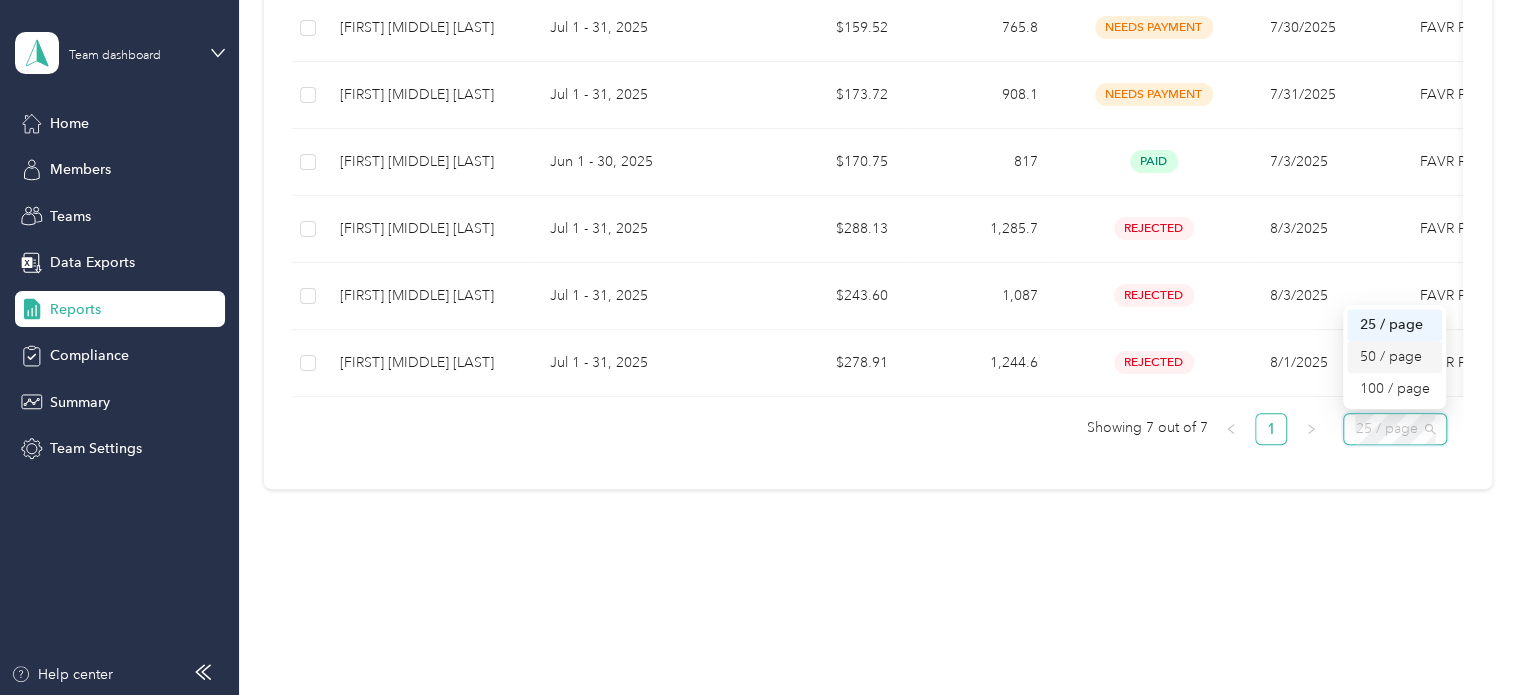 click on "50 / page" at bounding box center (1394, 357) 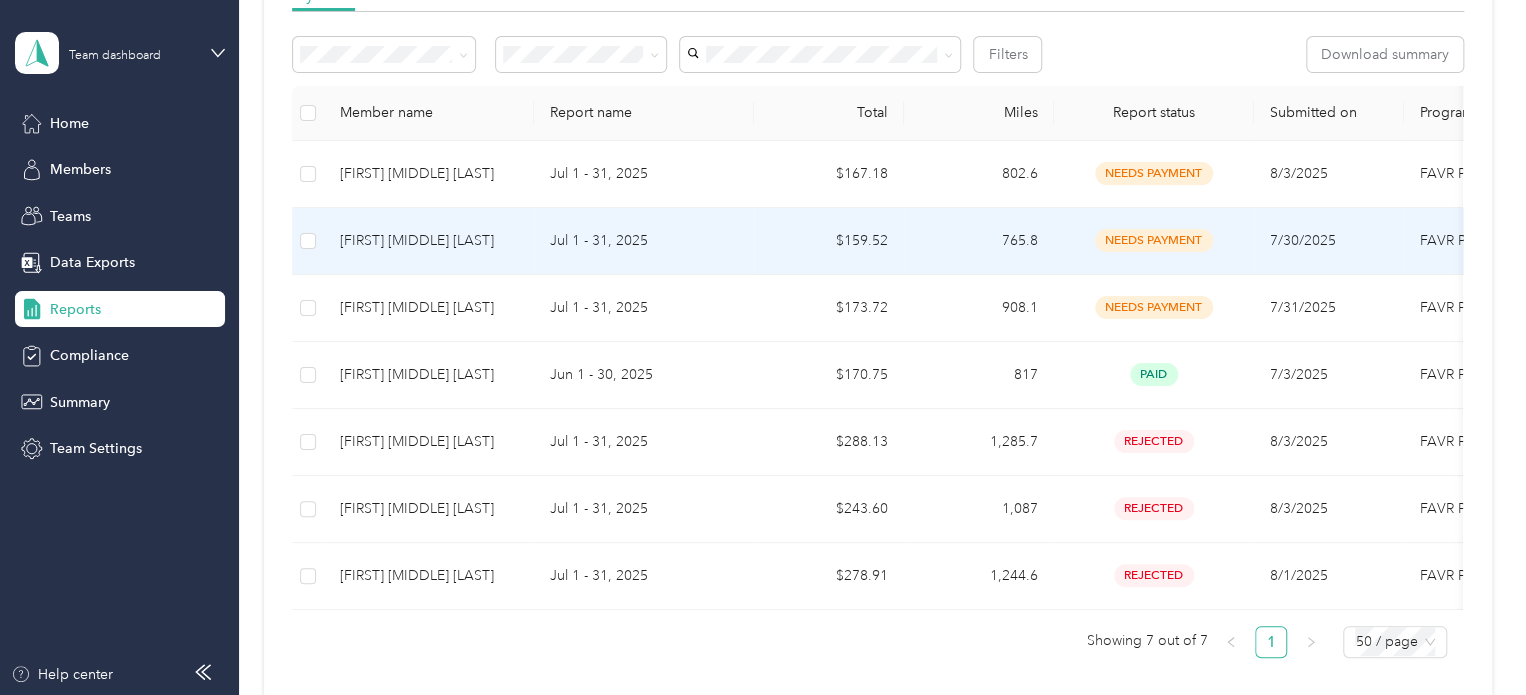 scroll, scrollTop: 561, scrollLeft: 0, axis: vertical 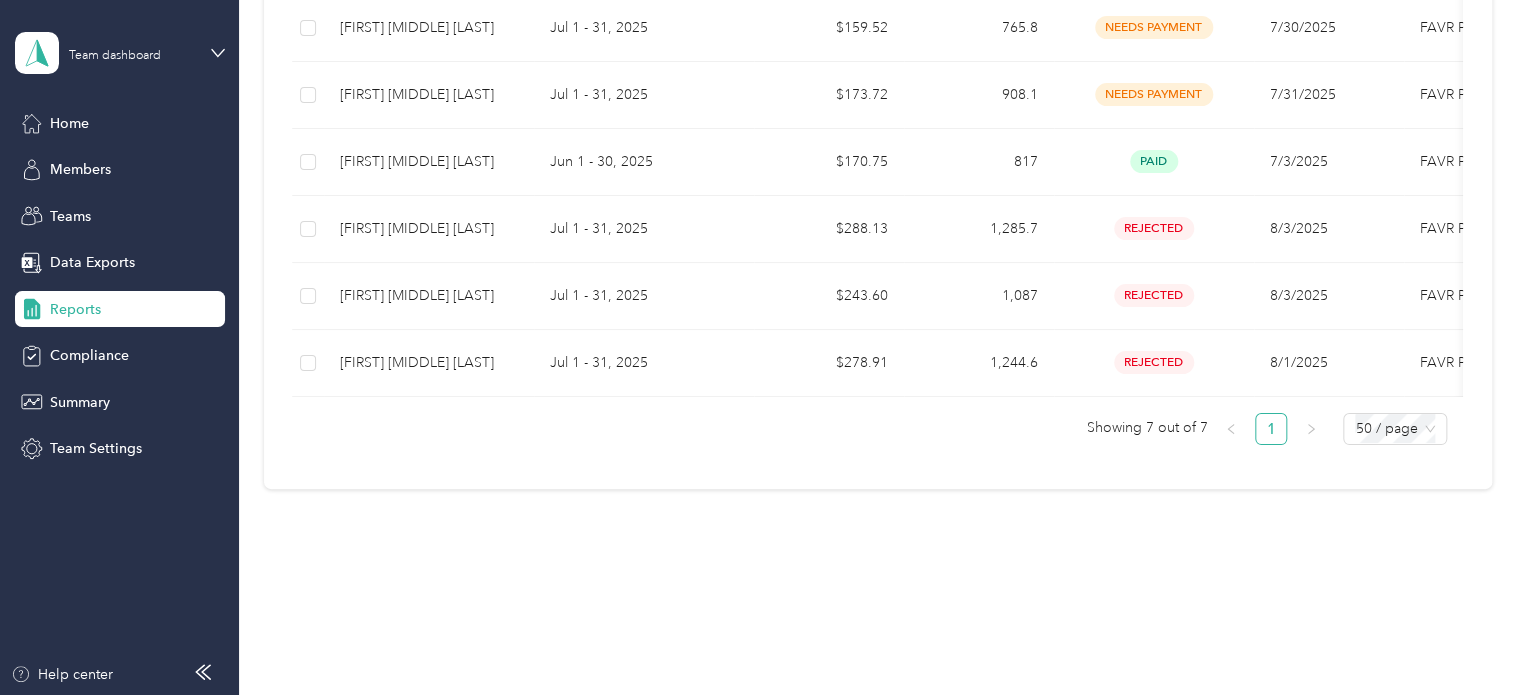 click on "1" at bounding box center [1271, 429] 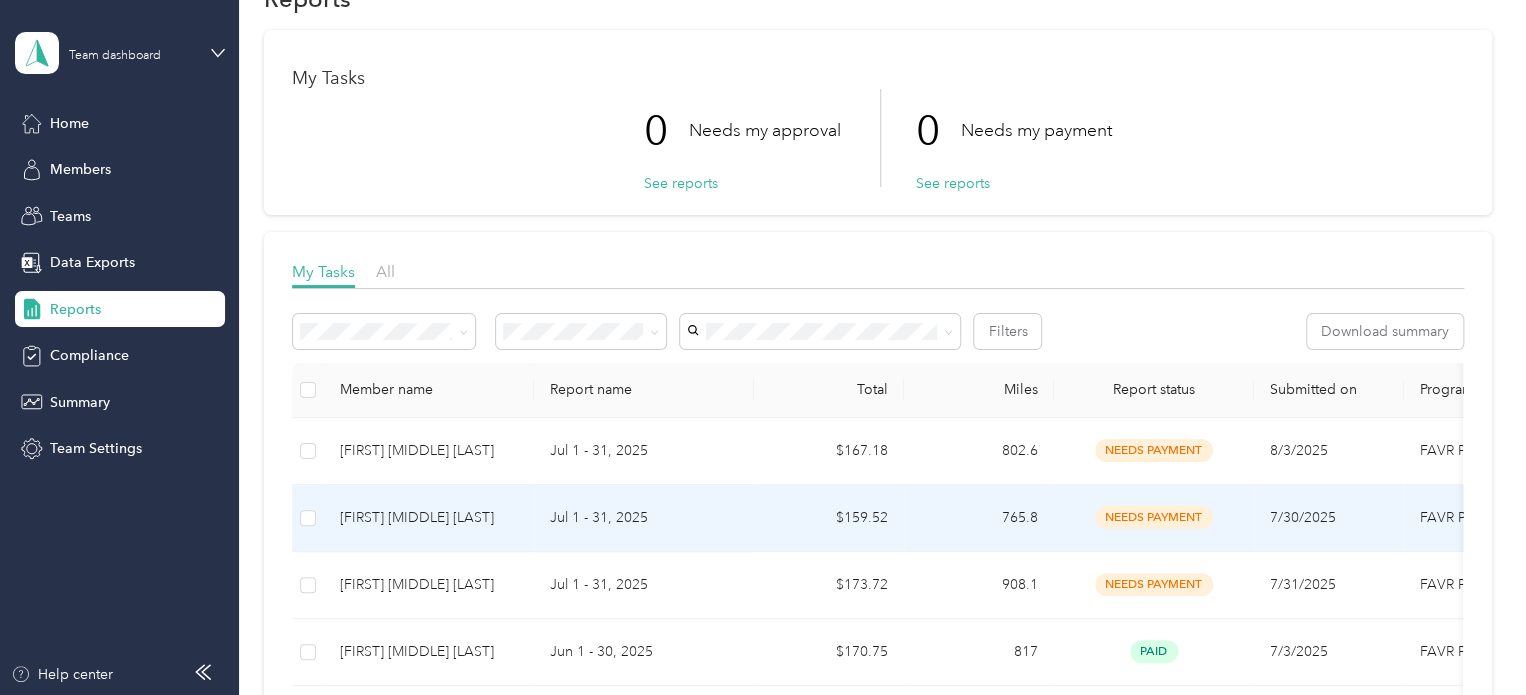 scroll, scrollTop: 0, scrollLeft: 0, axis: both 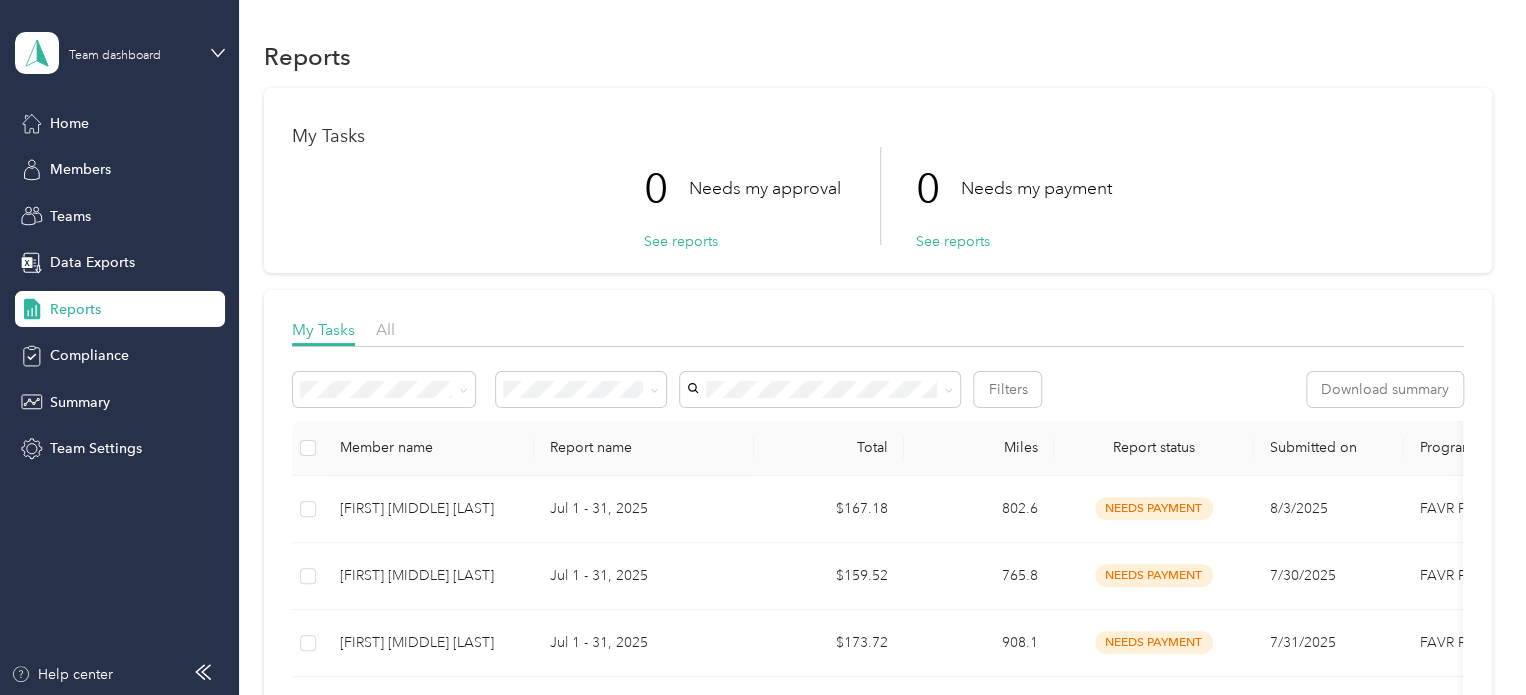 click on "Reports" at bounding box center [75, 309] 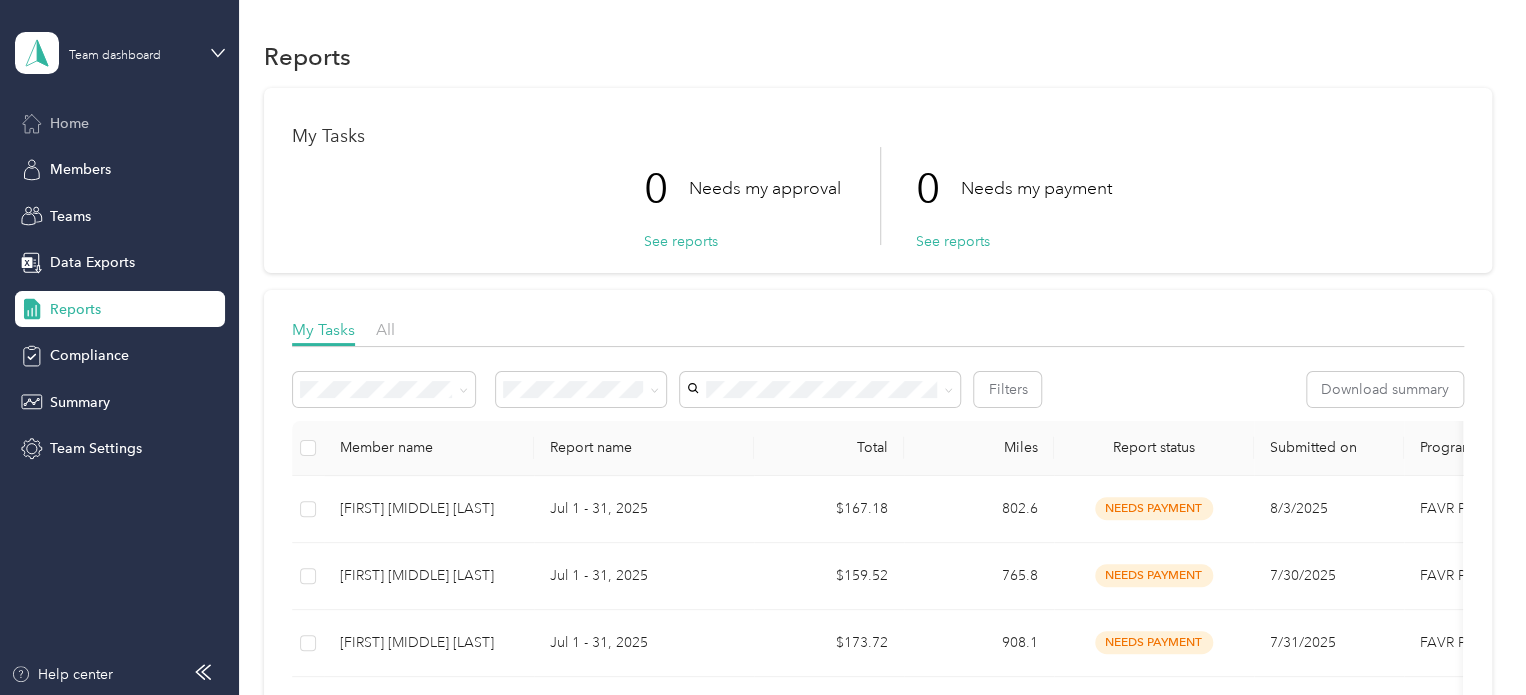 click on "Home" at bounding box center [69, 123] 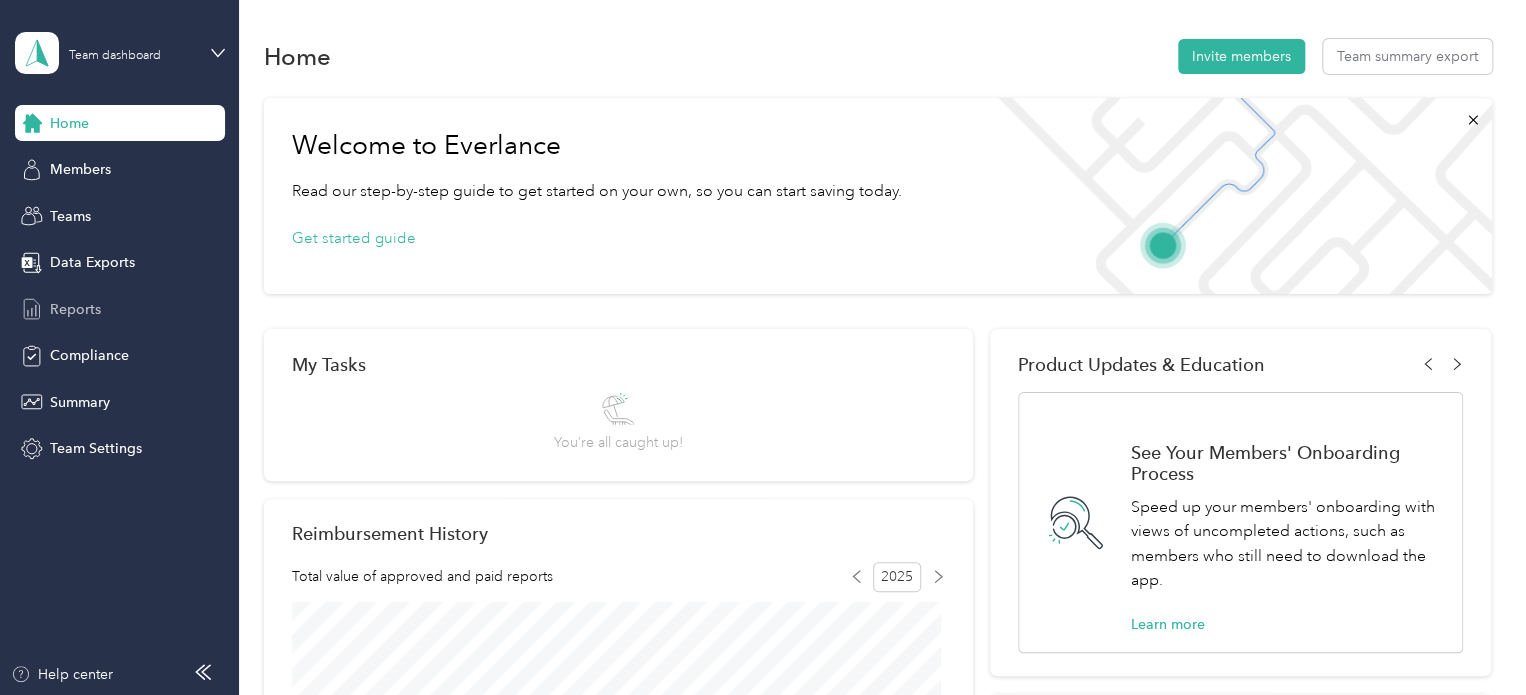 click on "Reports" at bounding box center (75, 309) 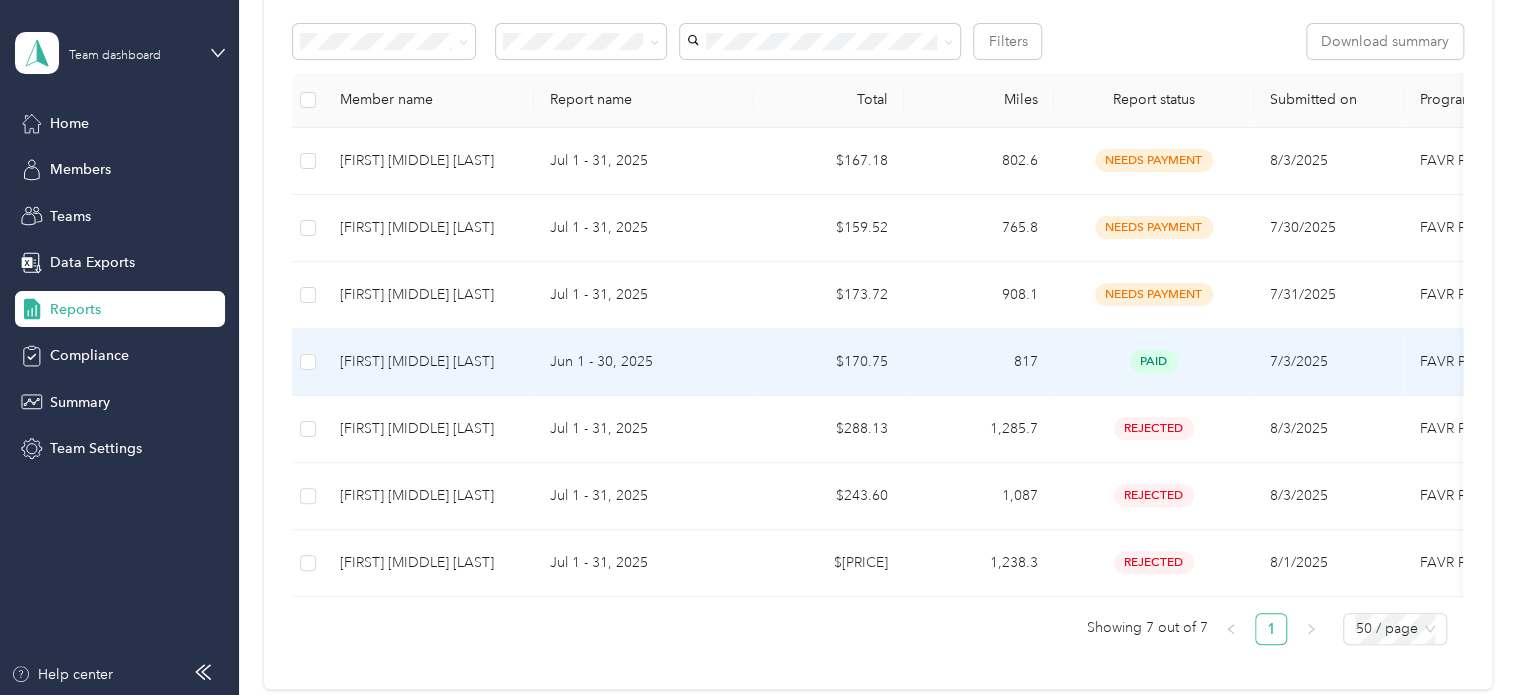 scroll, scrollTop: 100, scrollLeft: 0, axis: vertical 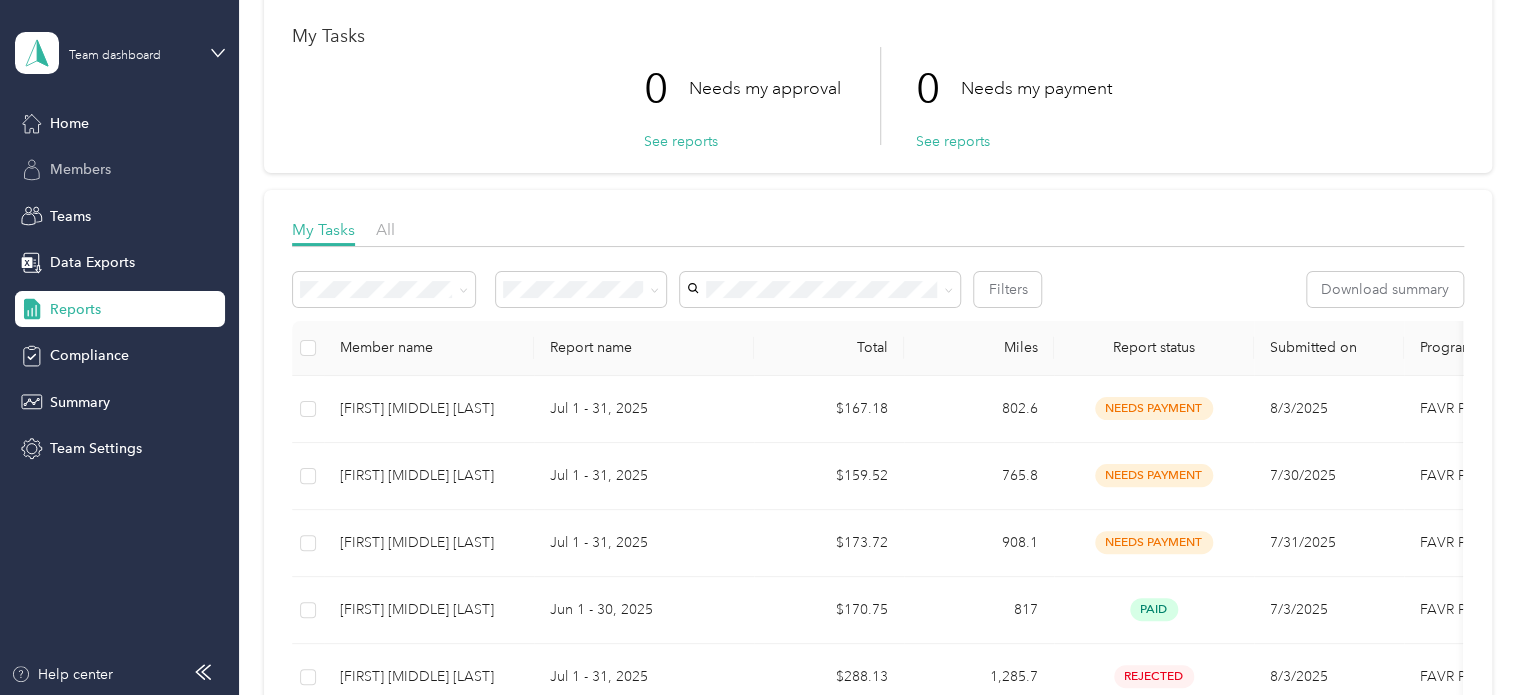 click on "Members" at bounding box center (80, 169) 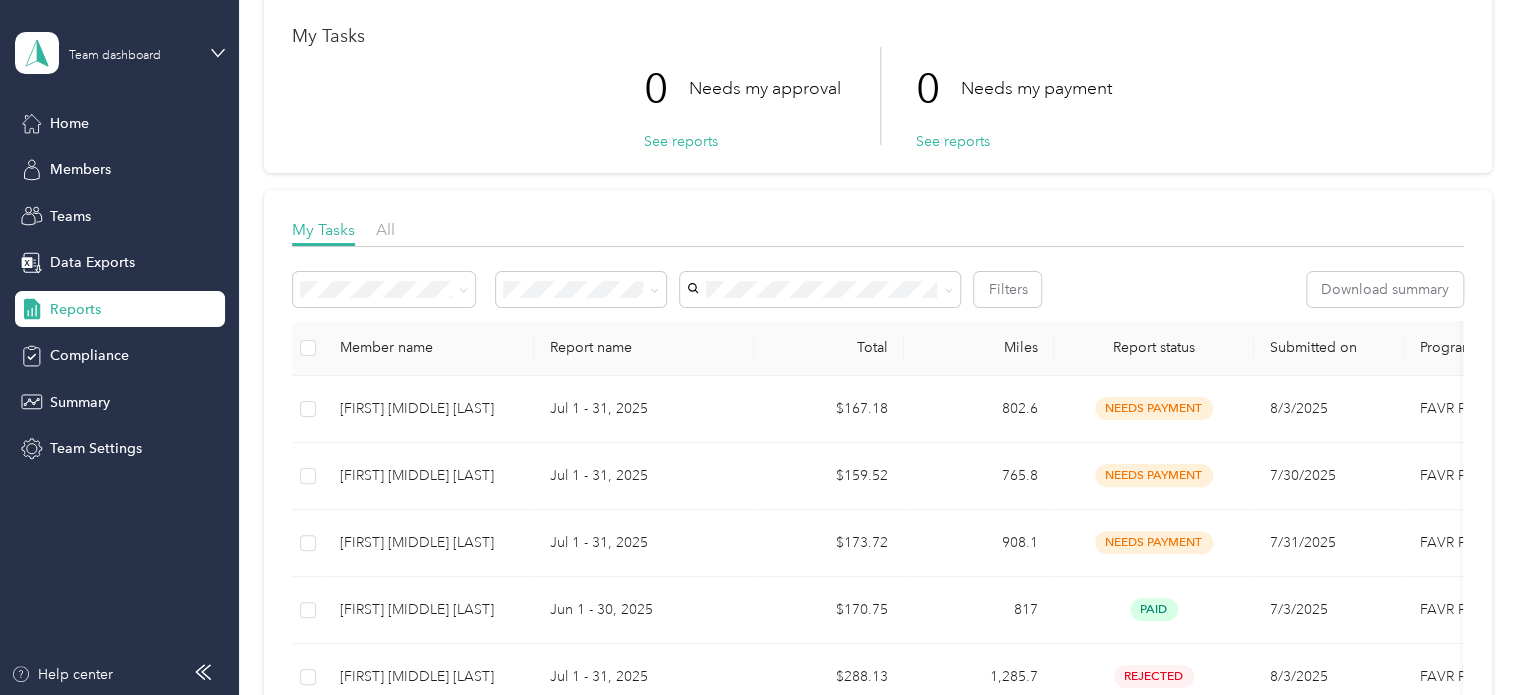 scroll, scrollTop: 0, scrollLeft: 0, axis: both 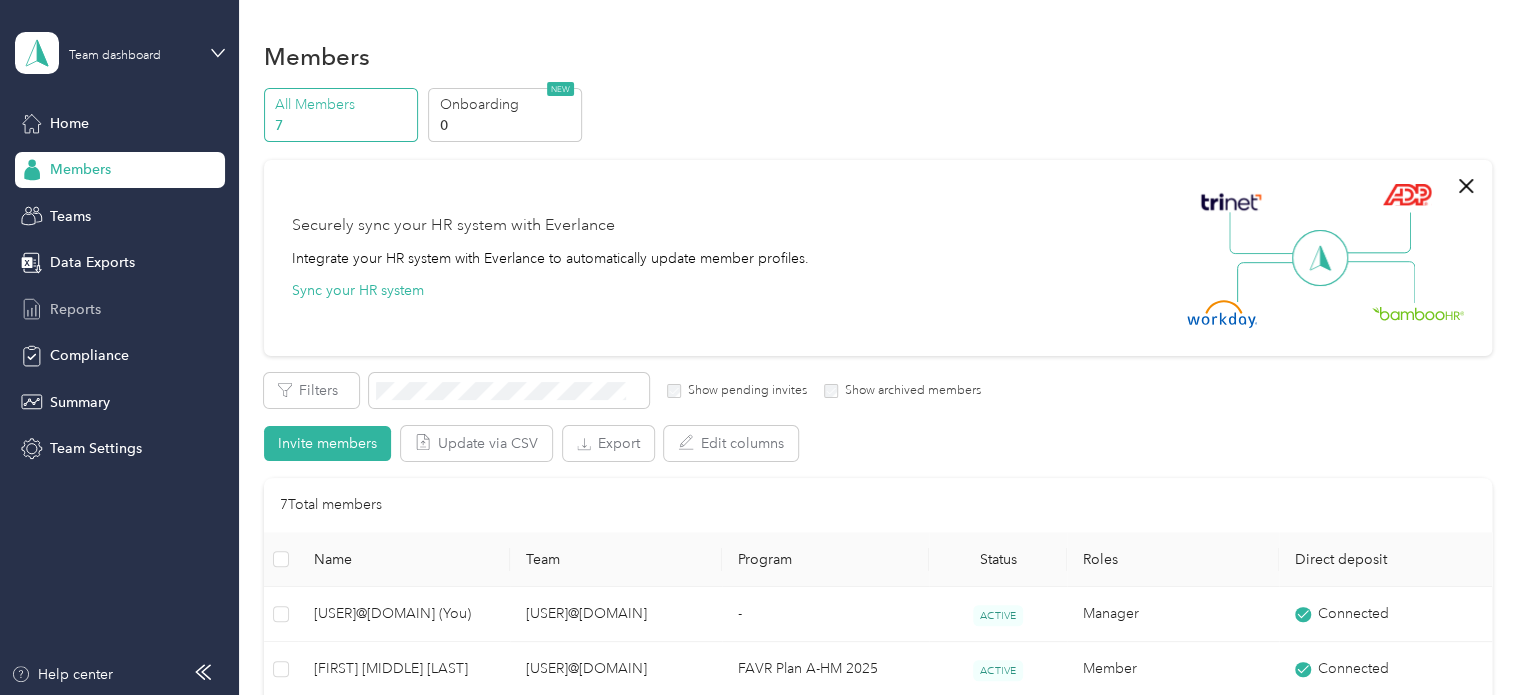 click on "Reports" at bounding box center (75, 309) 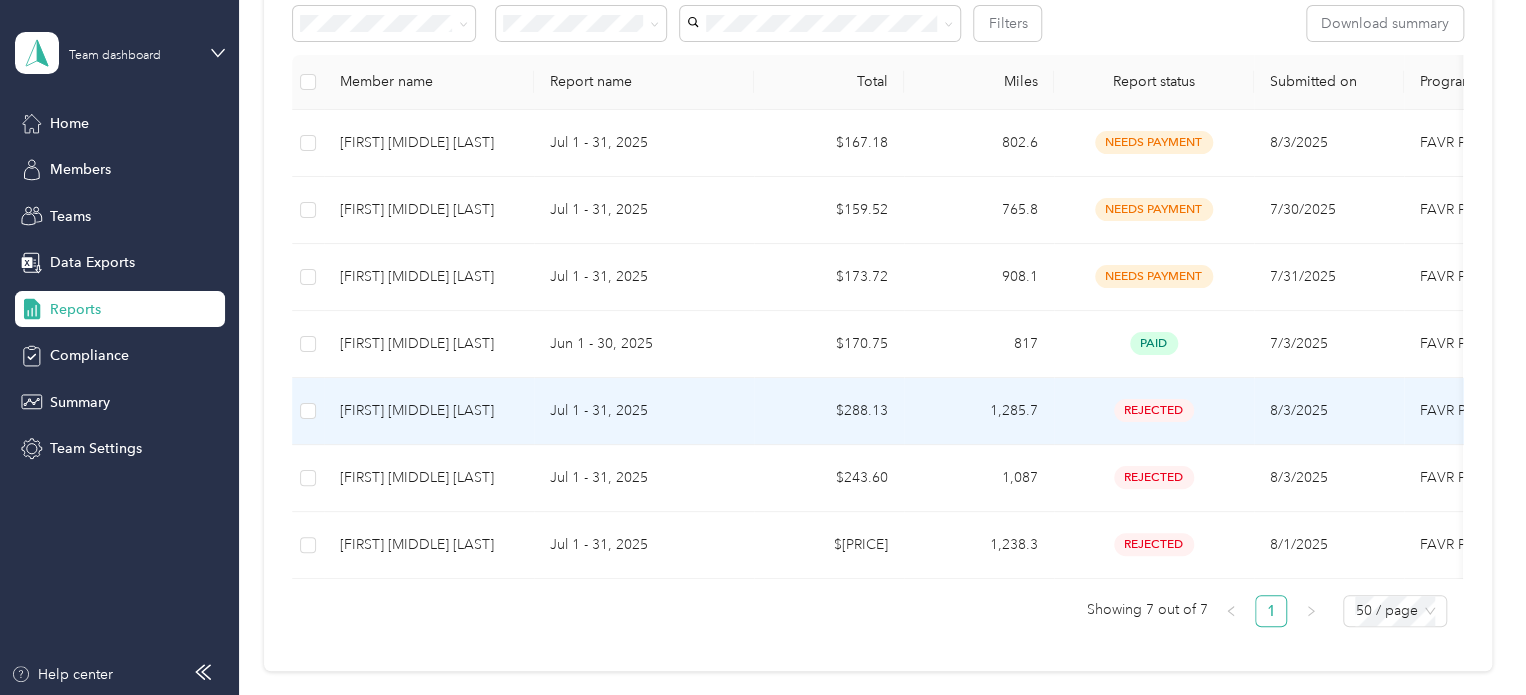 scroll, scrollTop: 400, scrollLeft: 0, axis: vertical 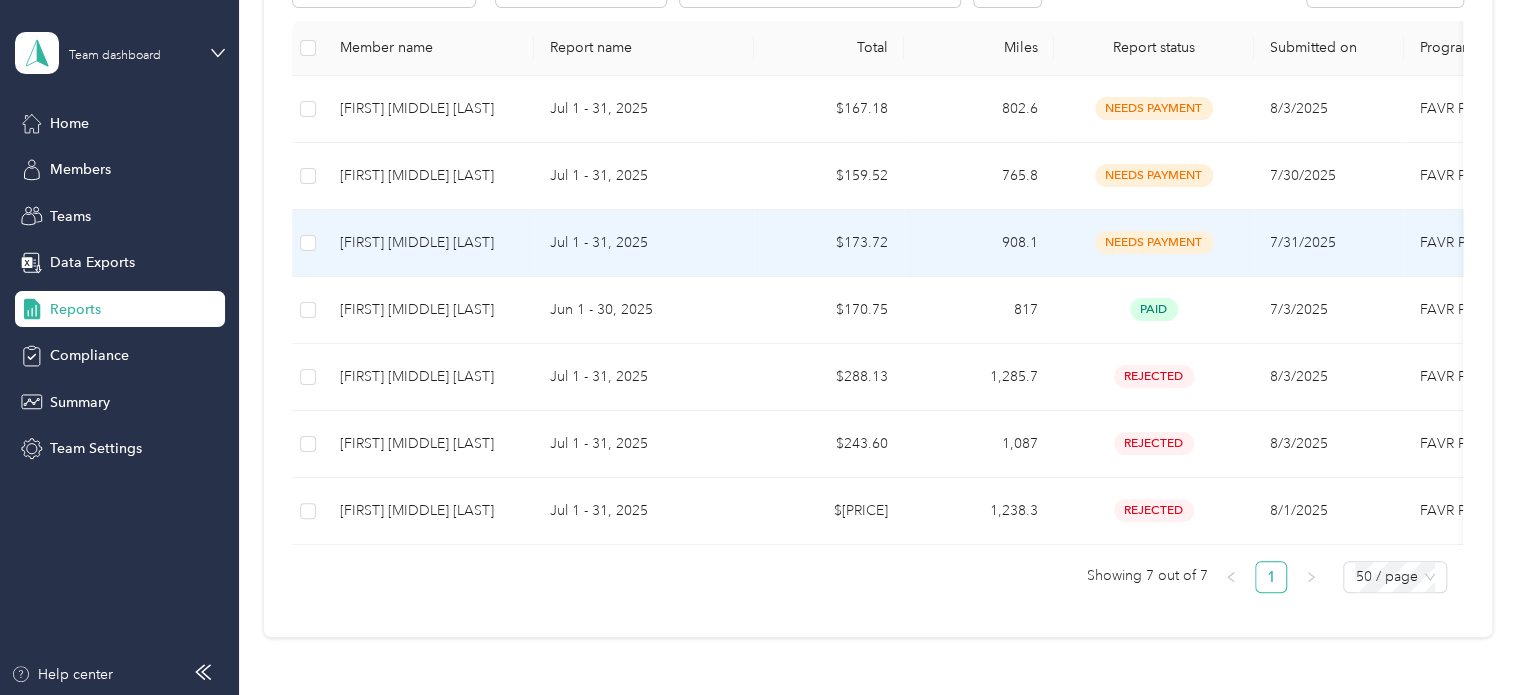 click on "908.1" at bounding box center [979, 243] 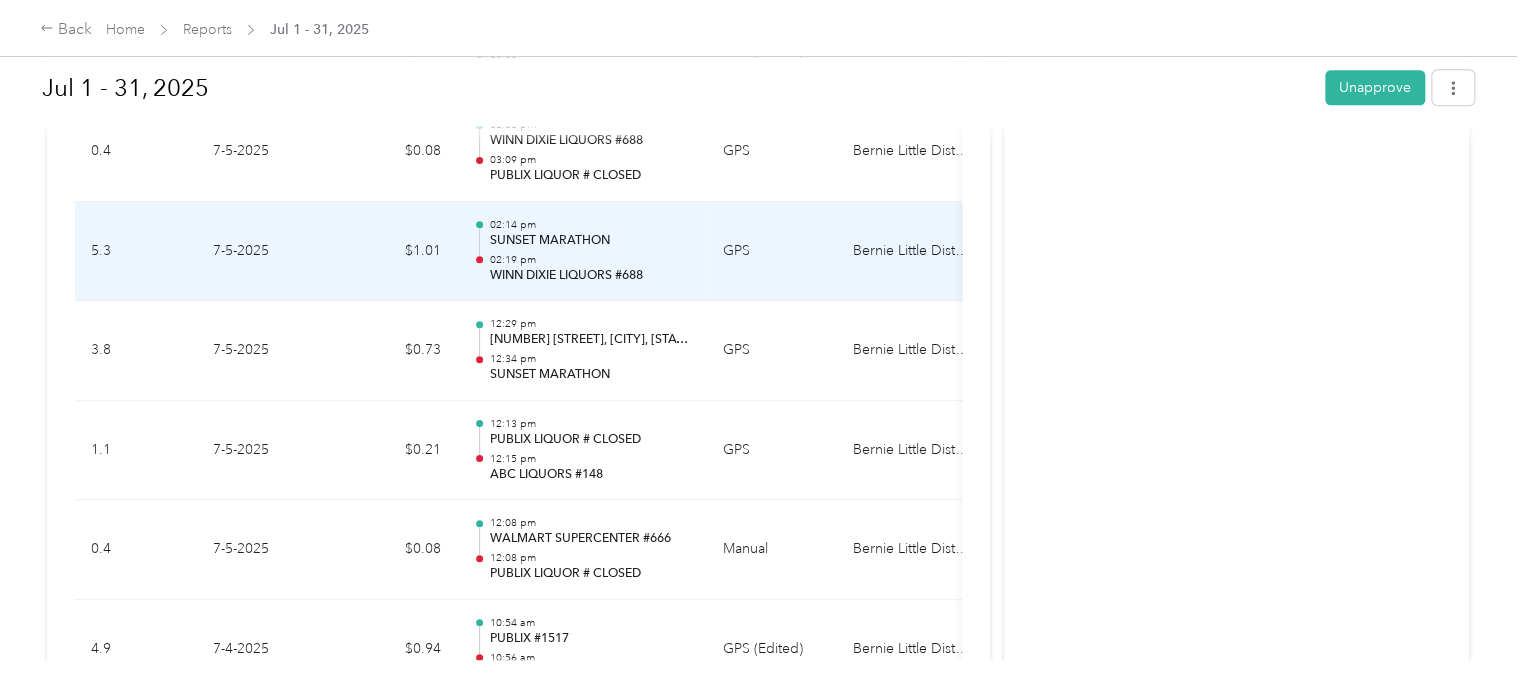 scroll, scrollTop: 8643, scrollLeft: 0, axis: vertical 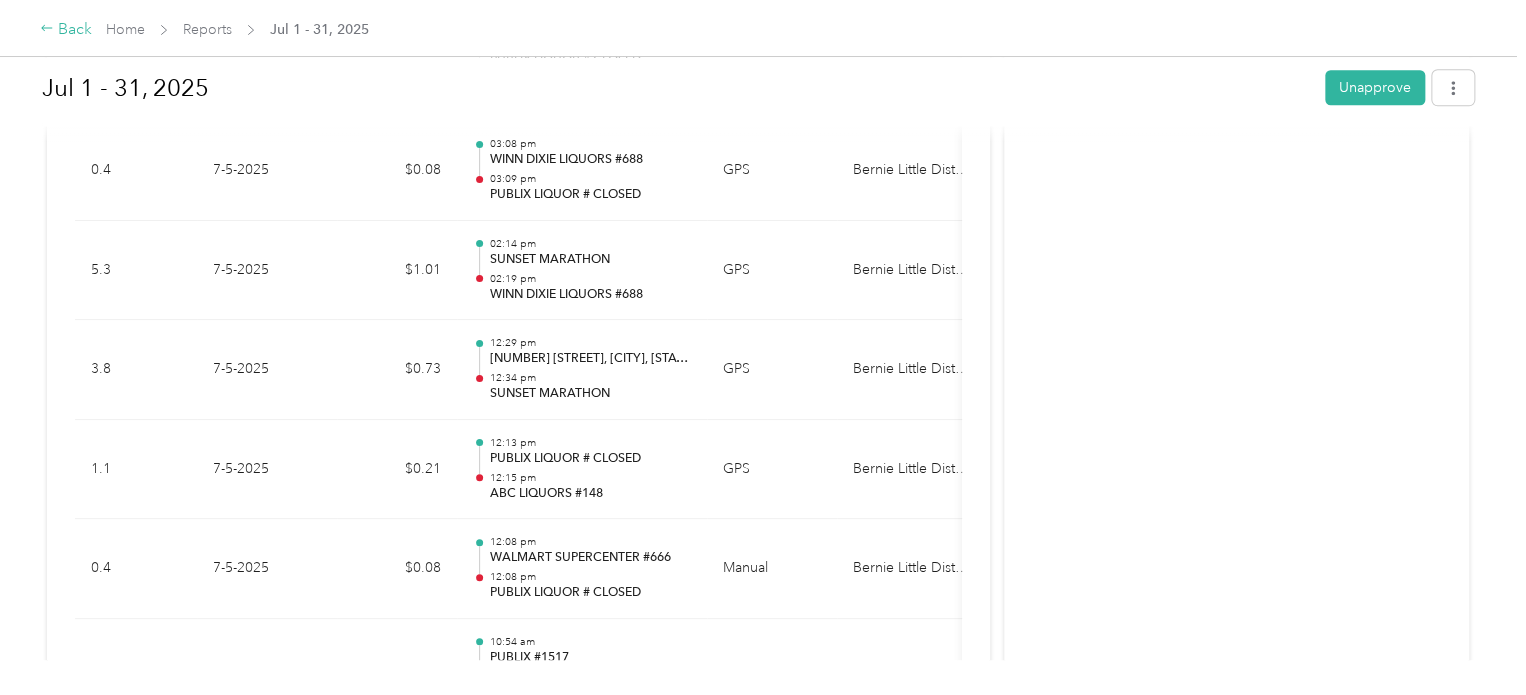 click on "Back" at bounding box center [66, 30] 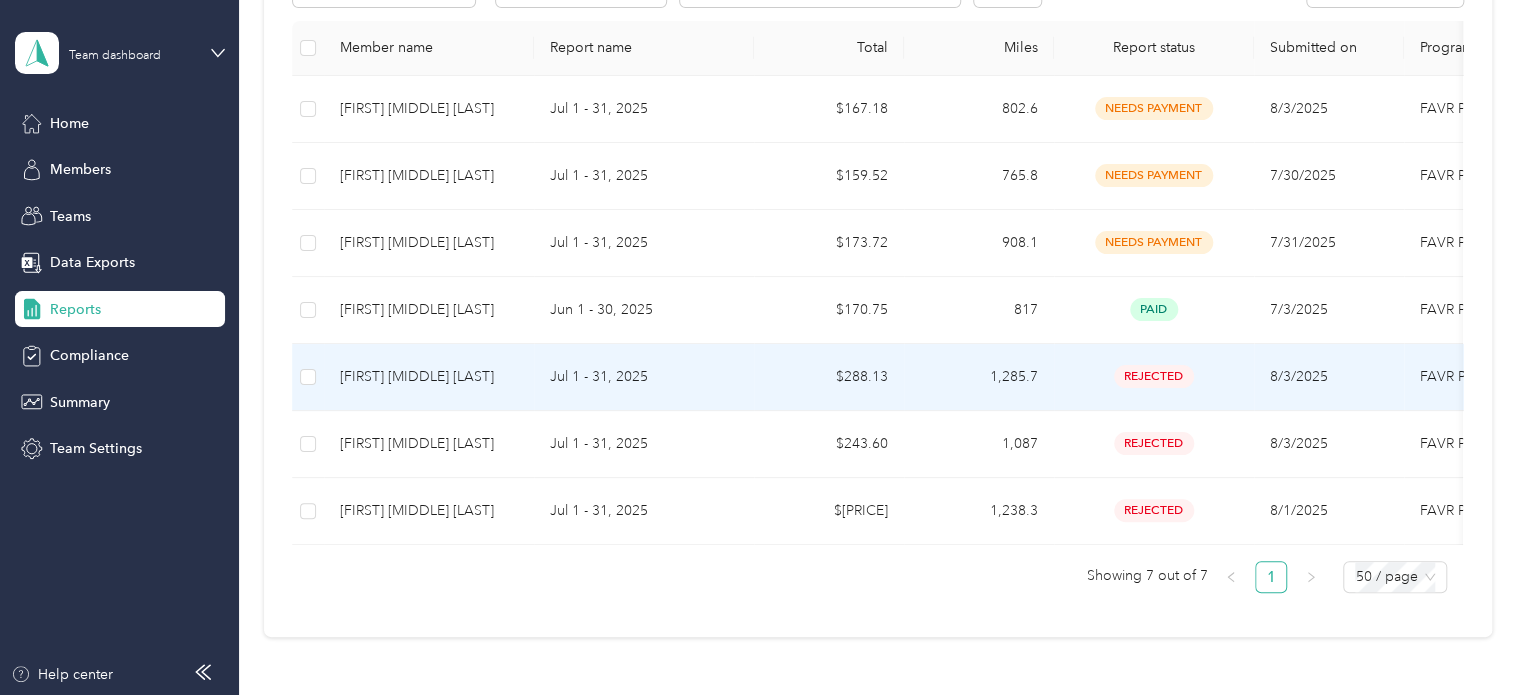scroll, scrollTop: 300, scrollLeft: 0, axis: vertical 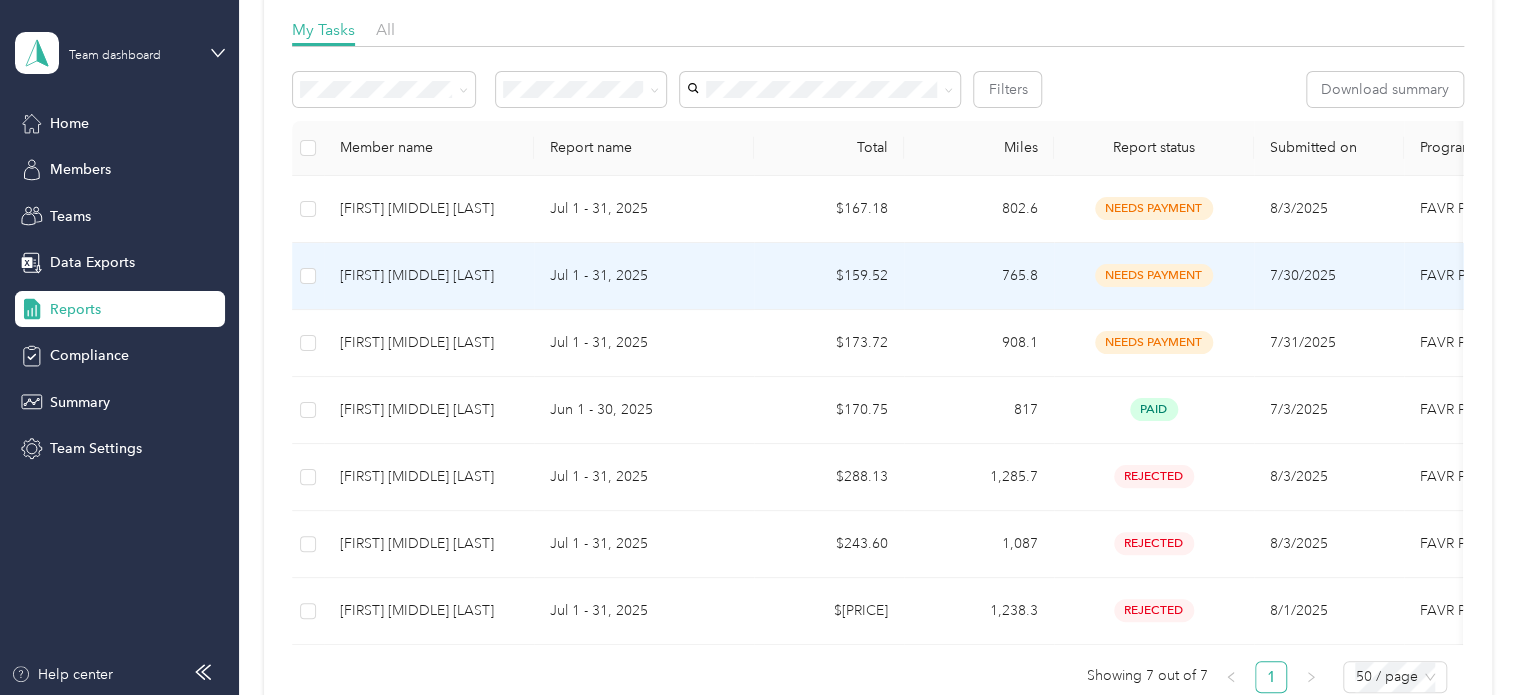 click on "[FIRST] [MIDDLE] [LAST]" at bounding box center (429, 276) 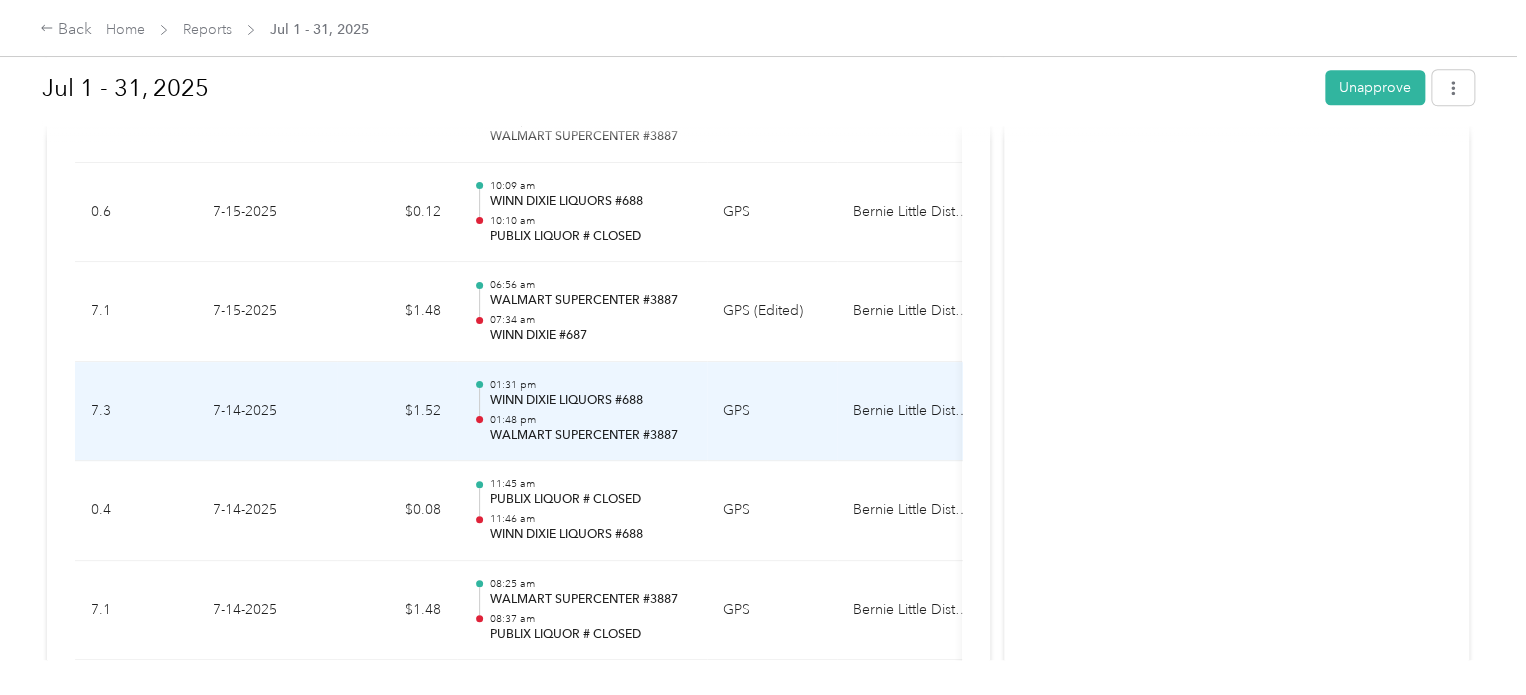 scroll, scrollTop: 4700, scrollLeft: 0, axis: vertical 